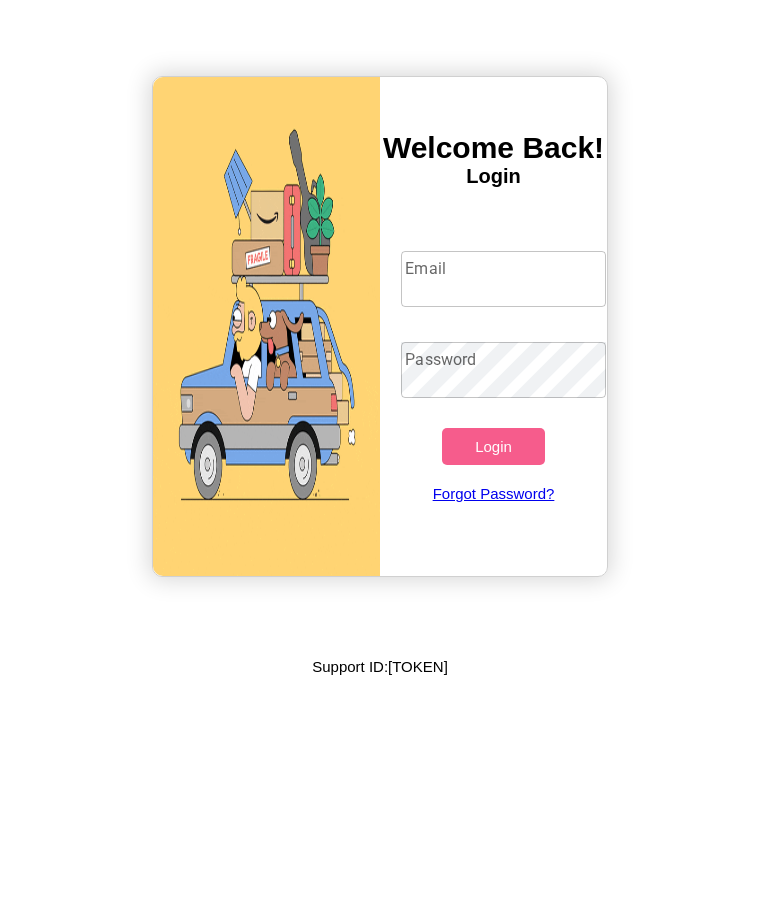 scroll, scrollTop: 0, scrollLeft: 0, axis: both 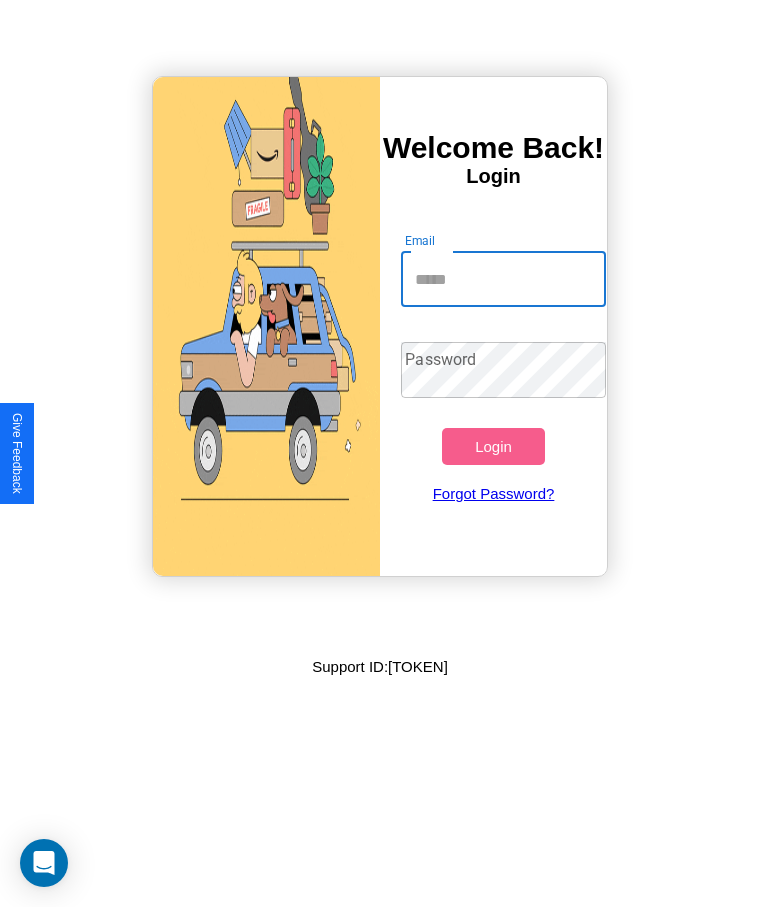 click on "Email" at bounding box center (503, 279) 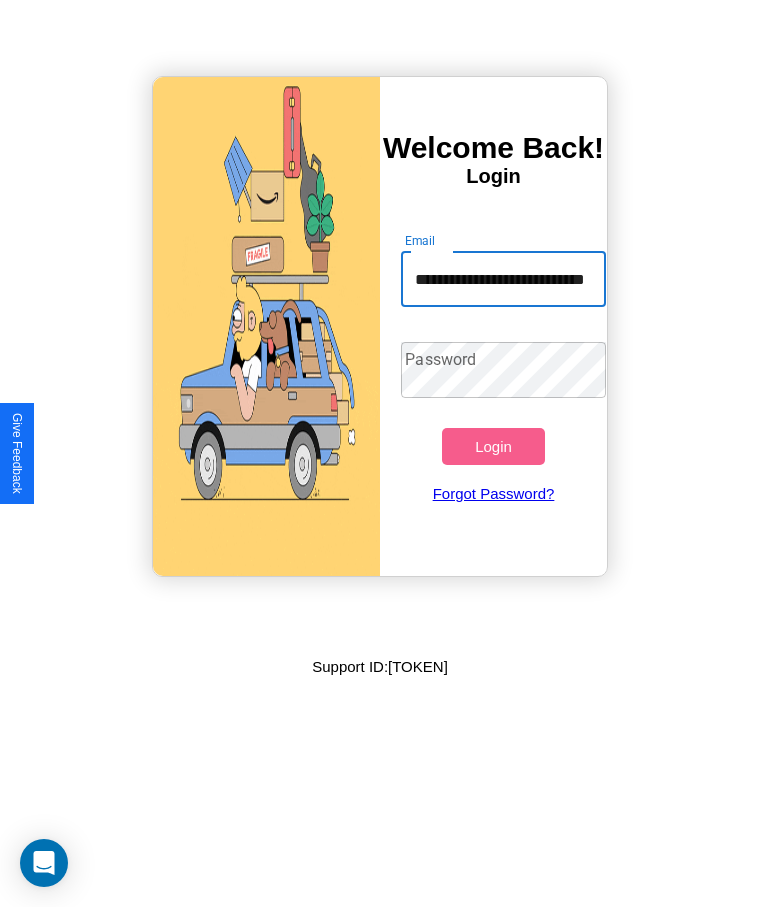 scroll, scrollTop: 0, scrollLeft: 78, axis: horizontal 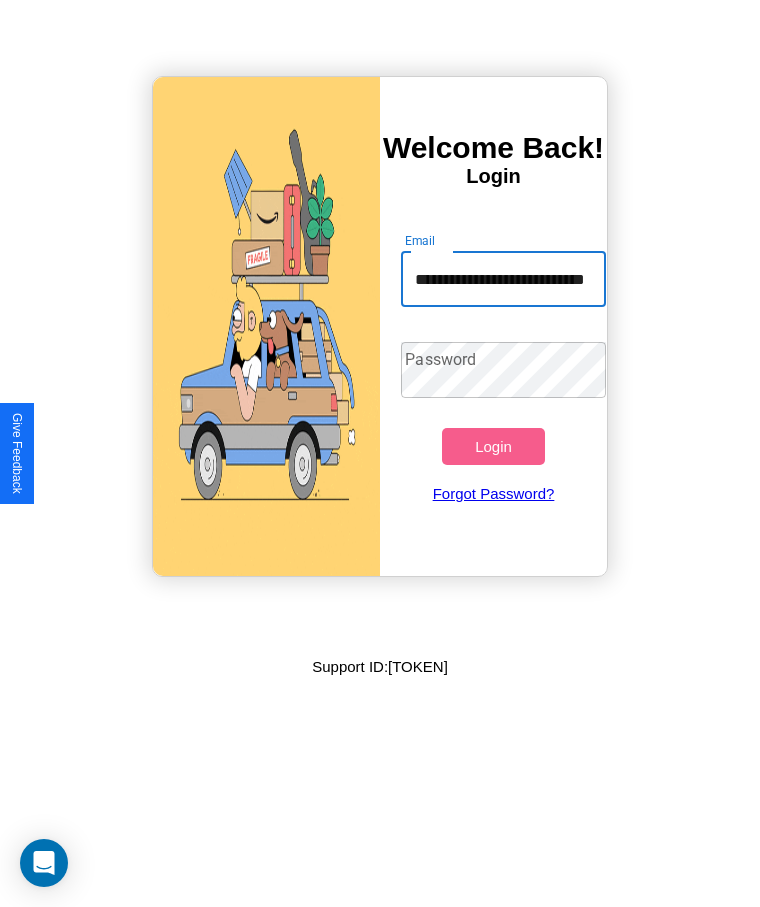 type on "**********" 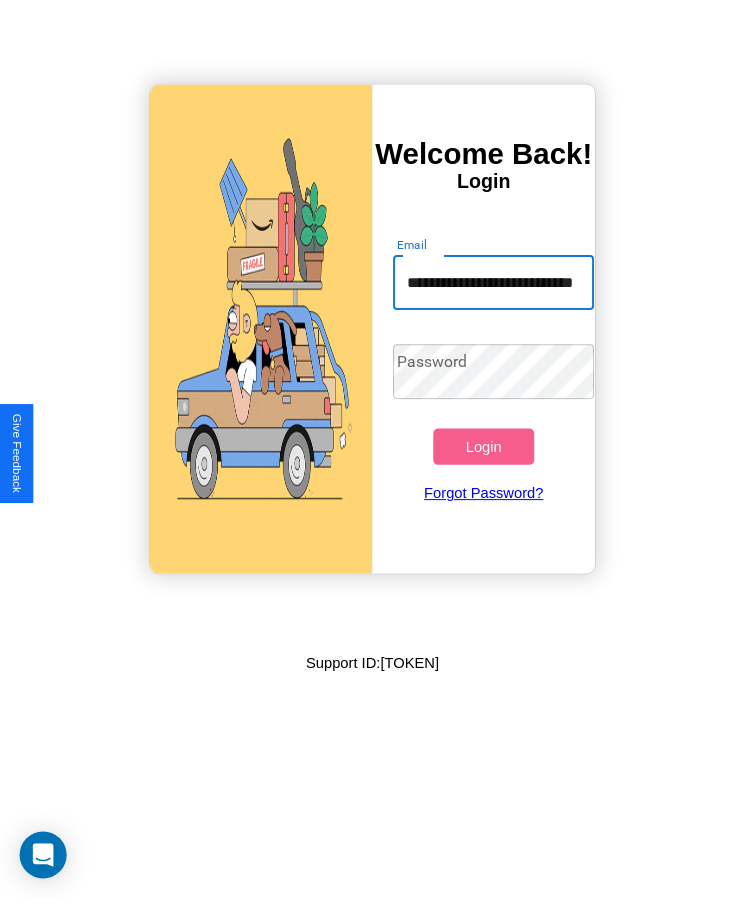 scroll, scrollTop: 0, scrollLeft: 0, axis: both 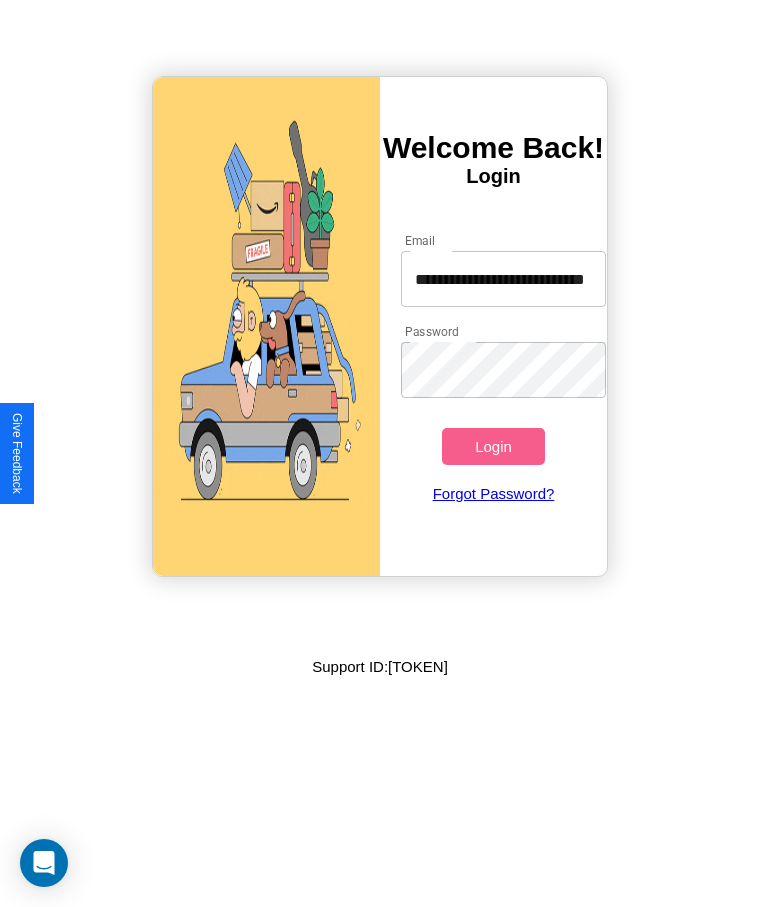 click on "Login" at bounding box center (493, 446) 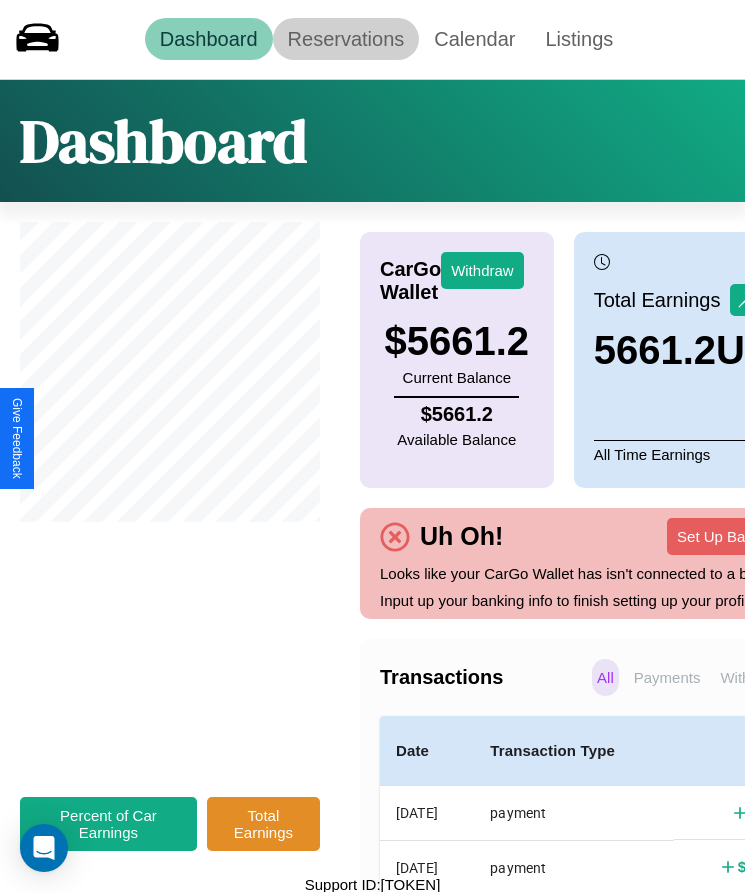 click on "Reservations" at bounding box center (346, 39) 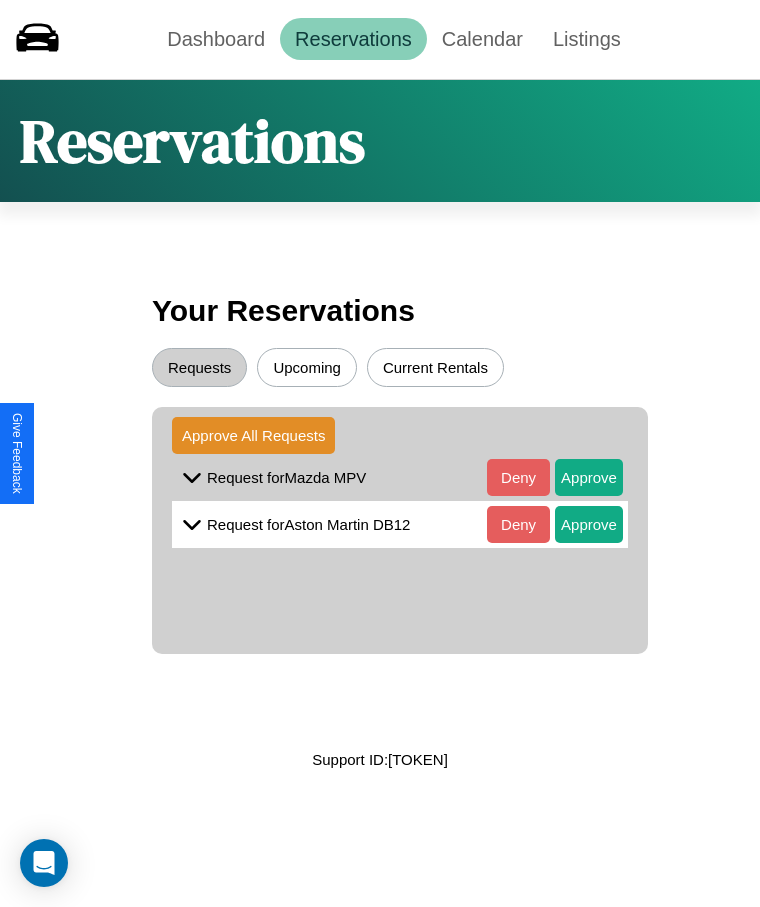 click on "Upcoming" at bounding box center (307, 367) 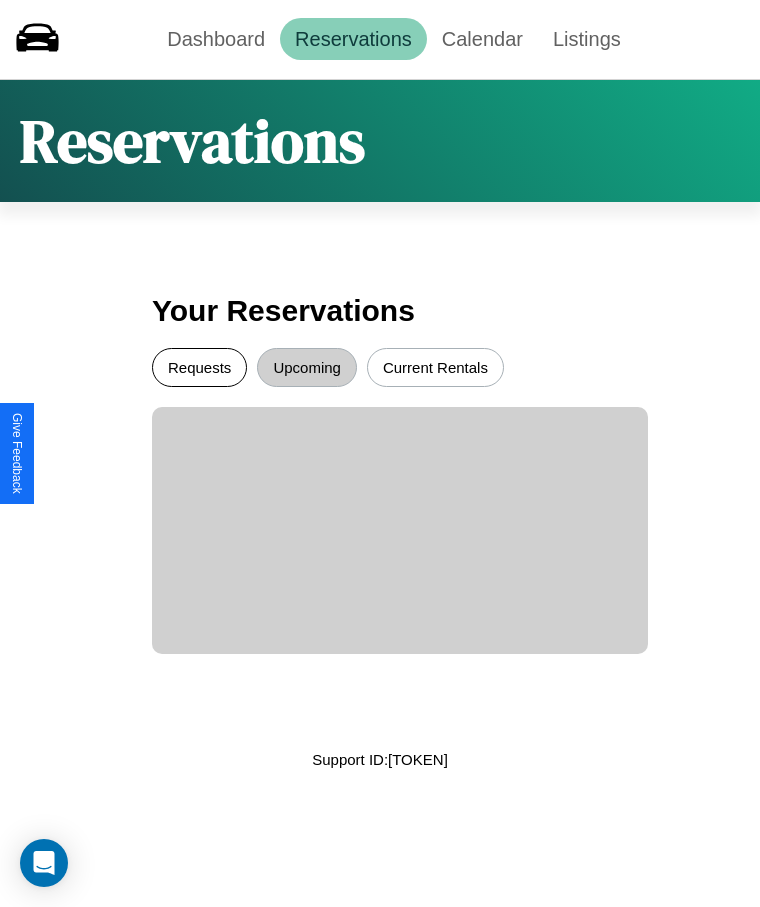 click on "Requests" at bounding box center [199, 367] 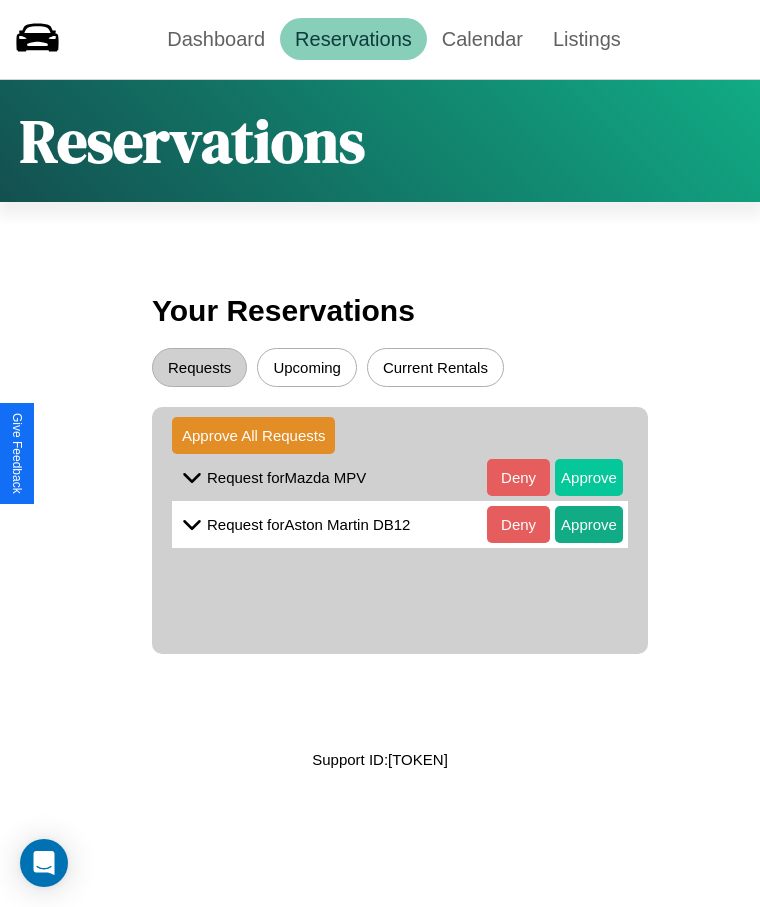 click on "Approve" at bounding box center [589, 477] 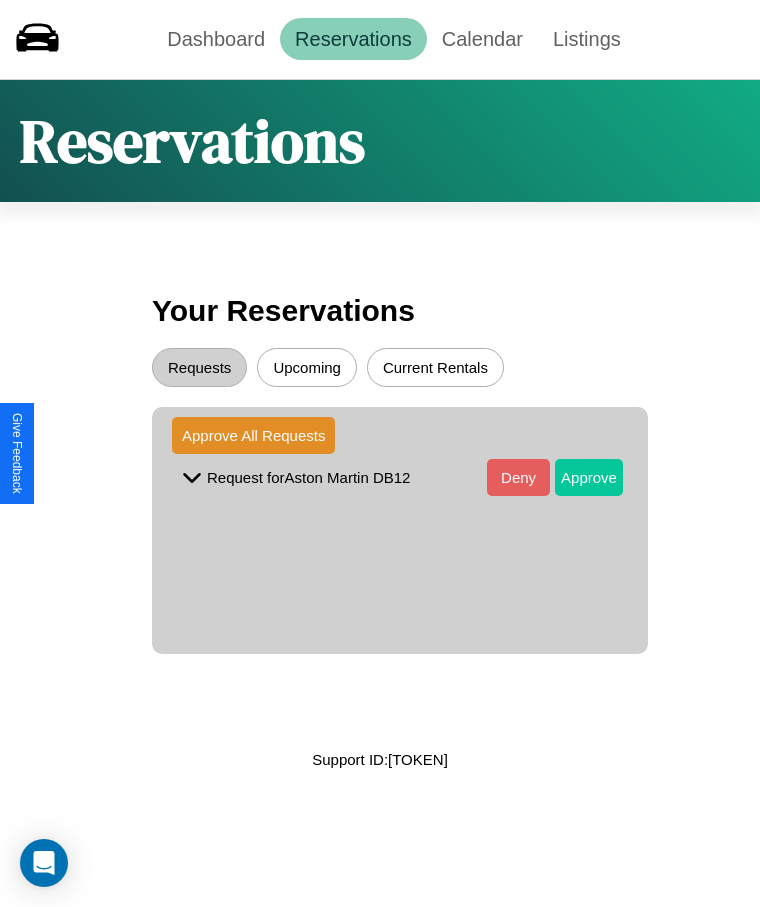 click on "Approve" at bounding box center [589, 477] 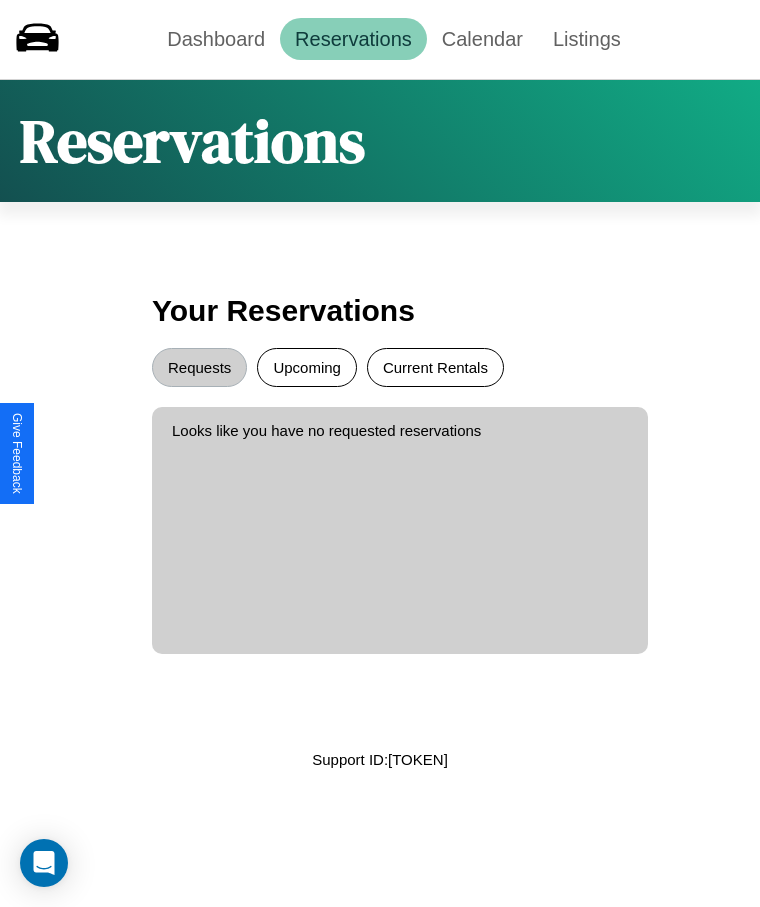 click on "Current Rentals" at bounding box center (435, 367) 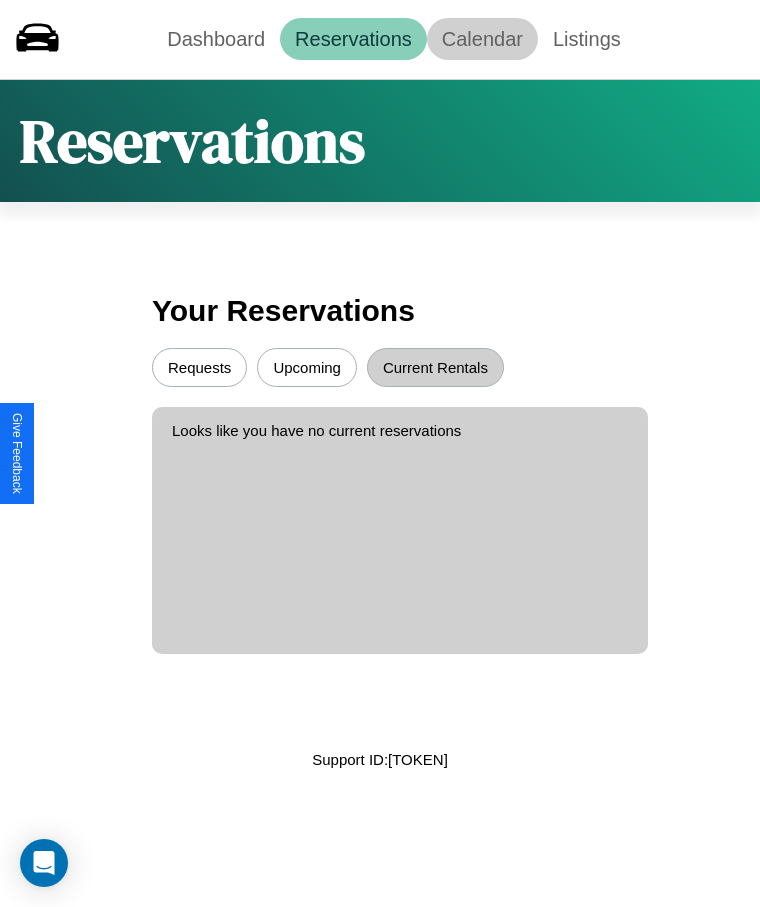 click on "Calendar" at bounding box center (482, 39) 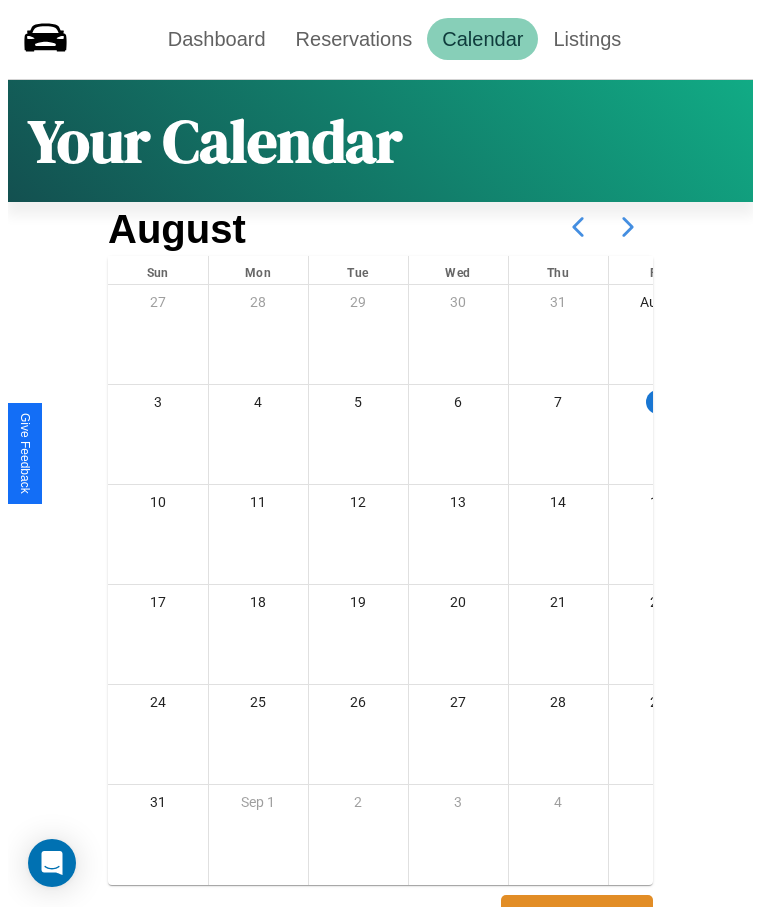 scroll, scrollTop: 77, scrollLeft: 0, axis: vertical 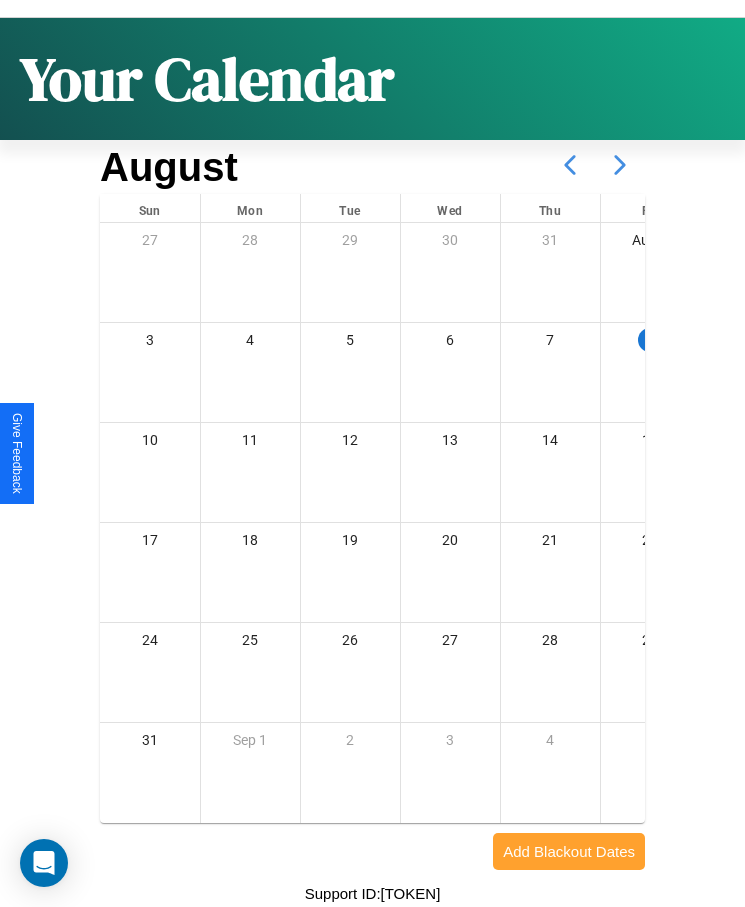 click on "Add Blackout Dates" at bounding box center [569, 851] 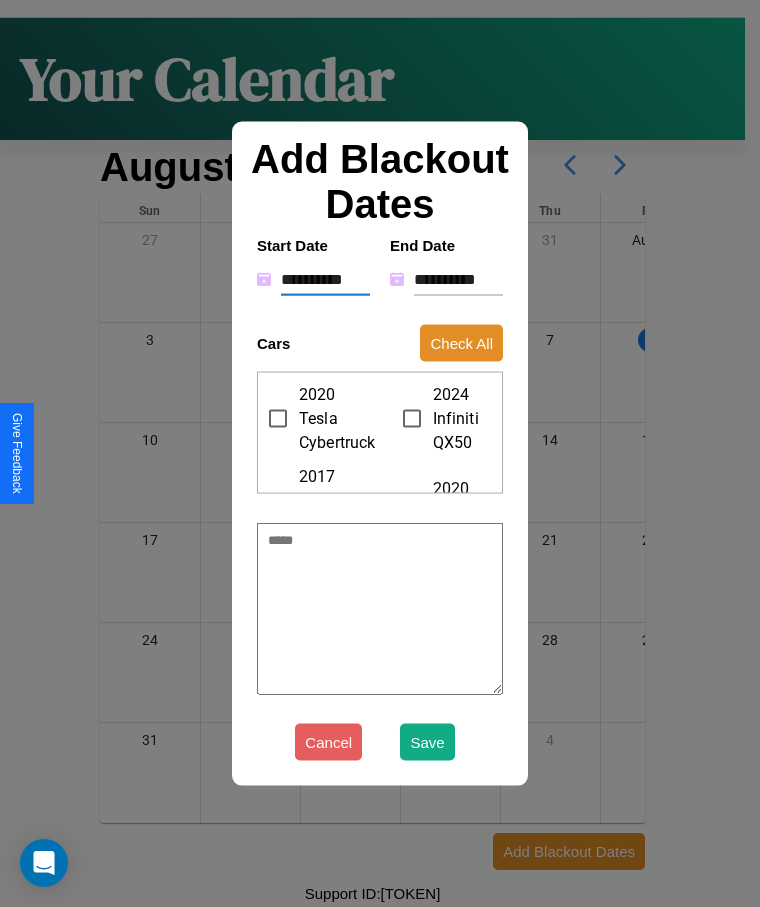 click on "**********" at bounding box center [325, 279] 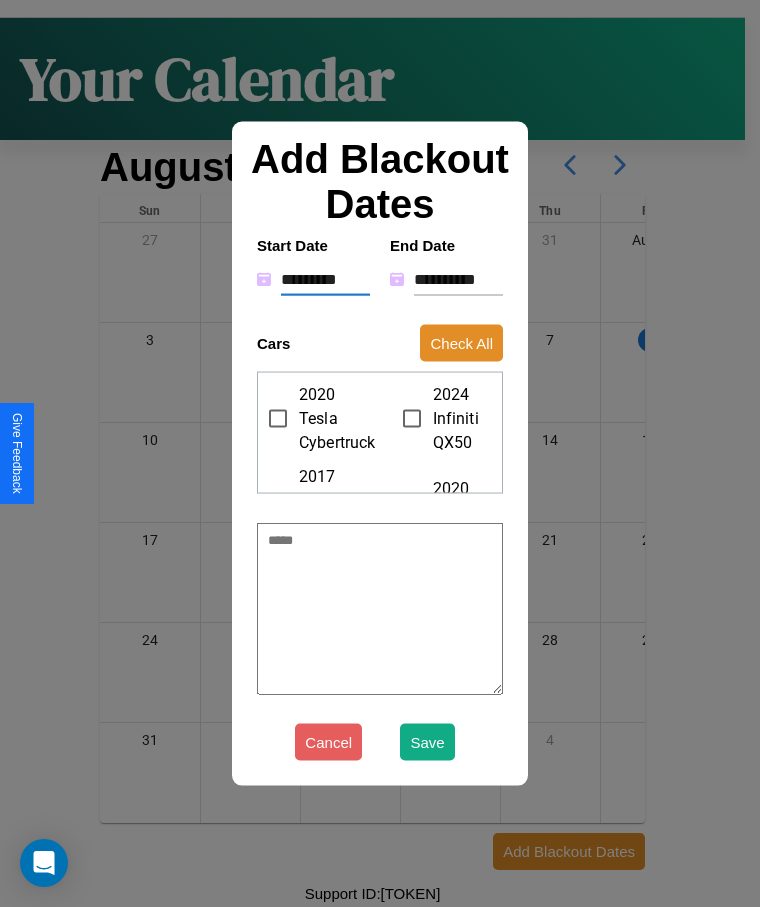 type on "*" 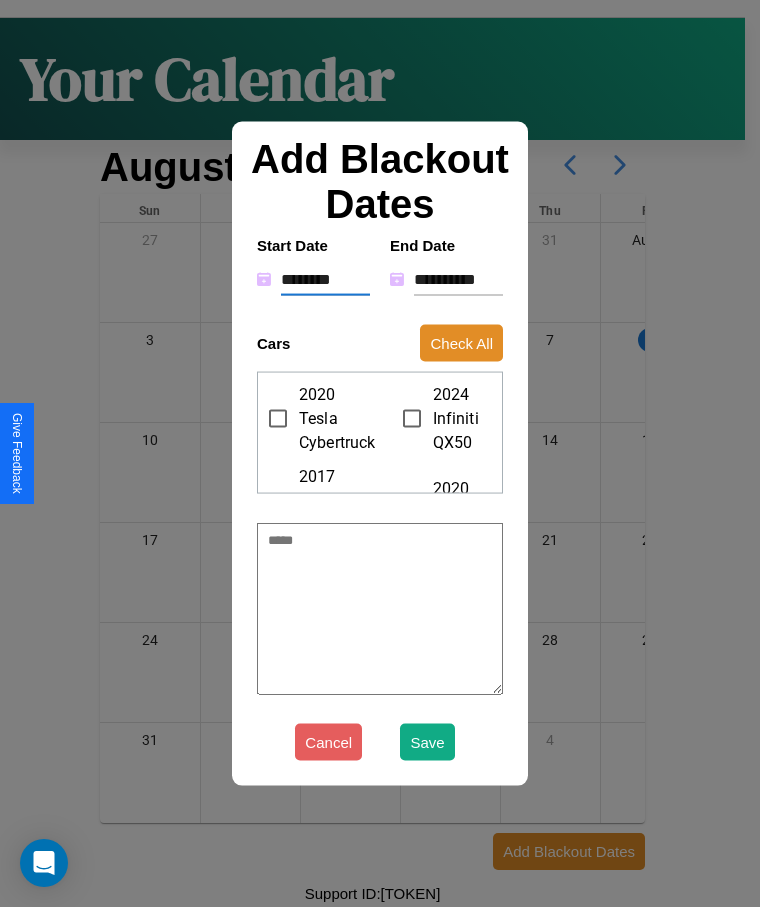 type on "*" 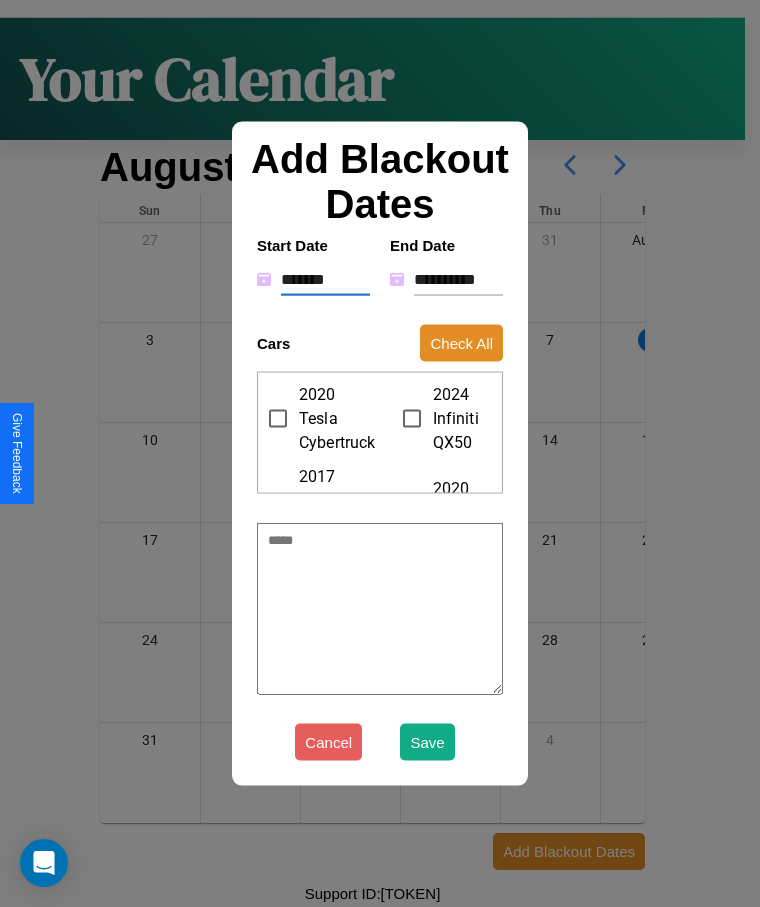 type on "*" 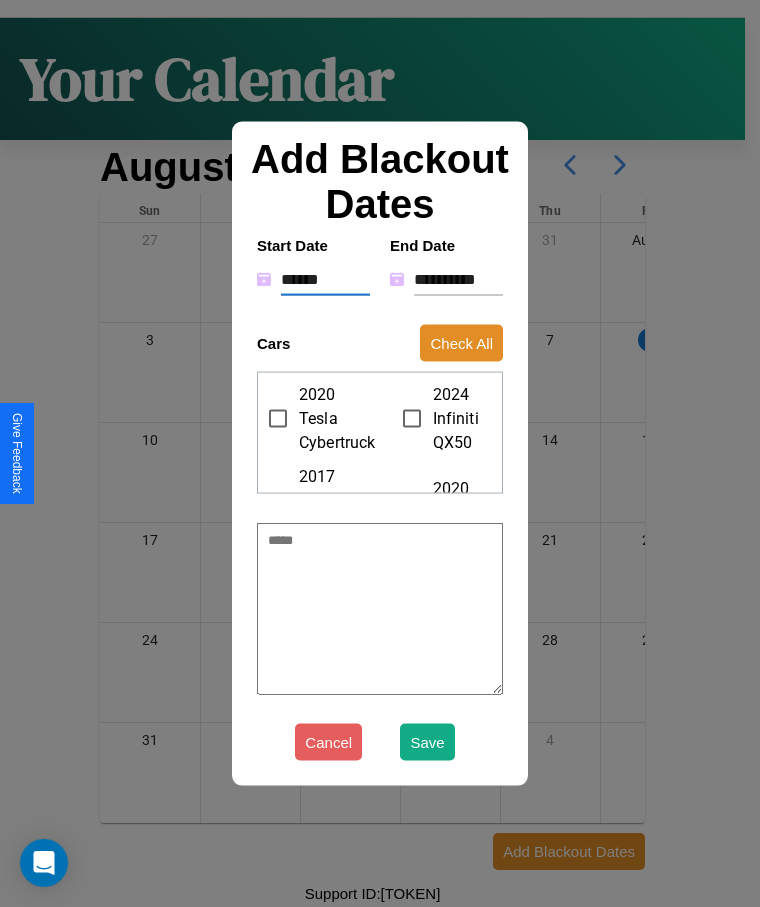 type on "*" 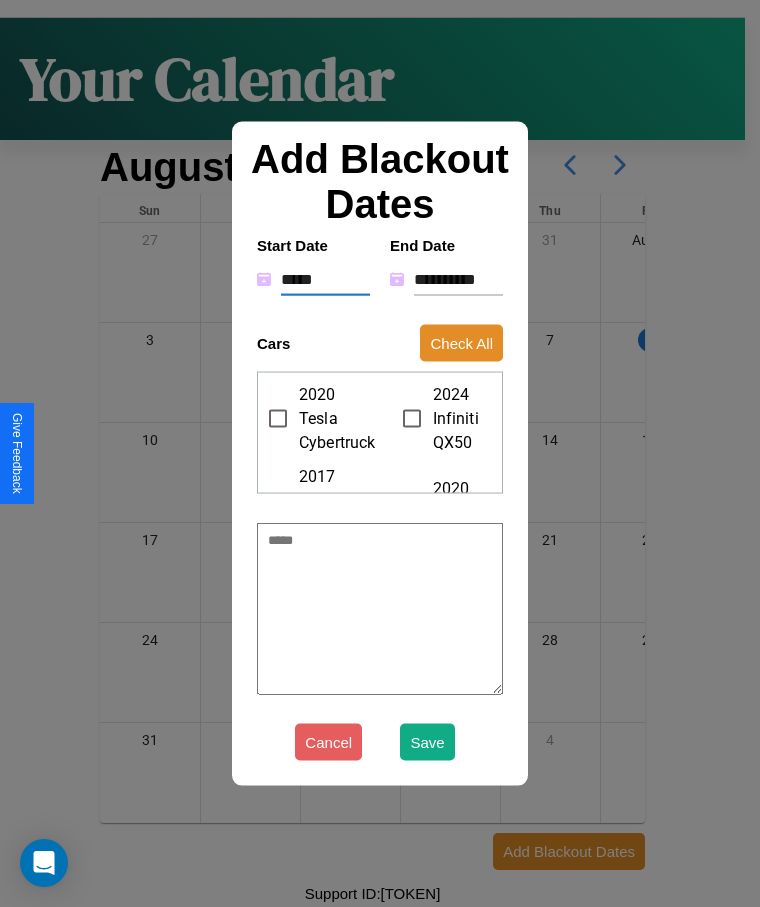type on "*" 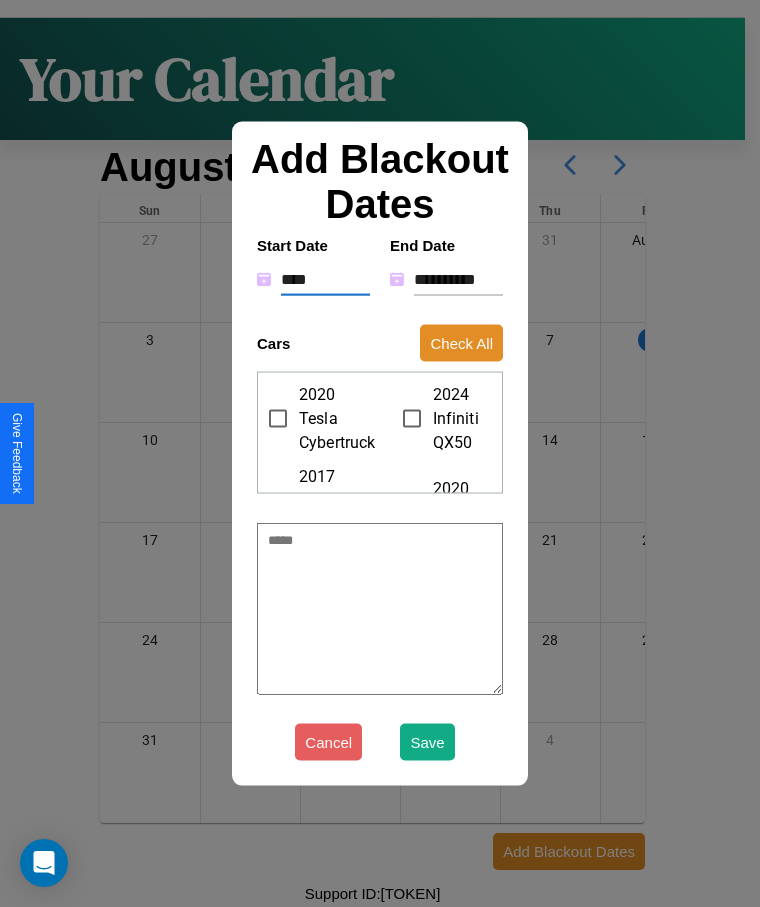 type on "*" 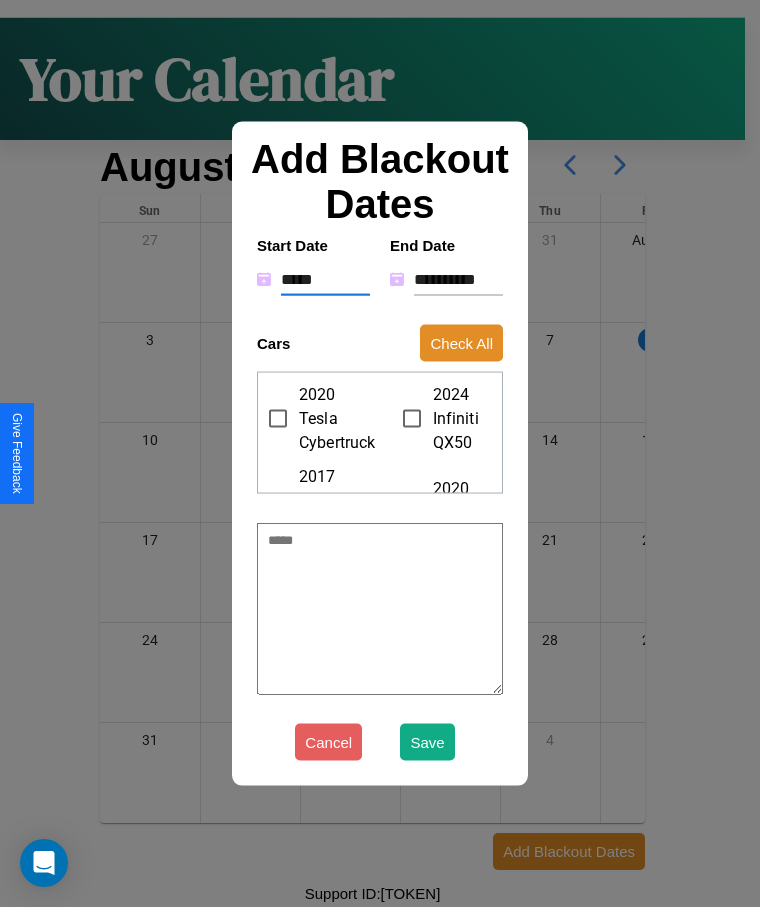type on "*" 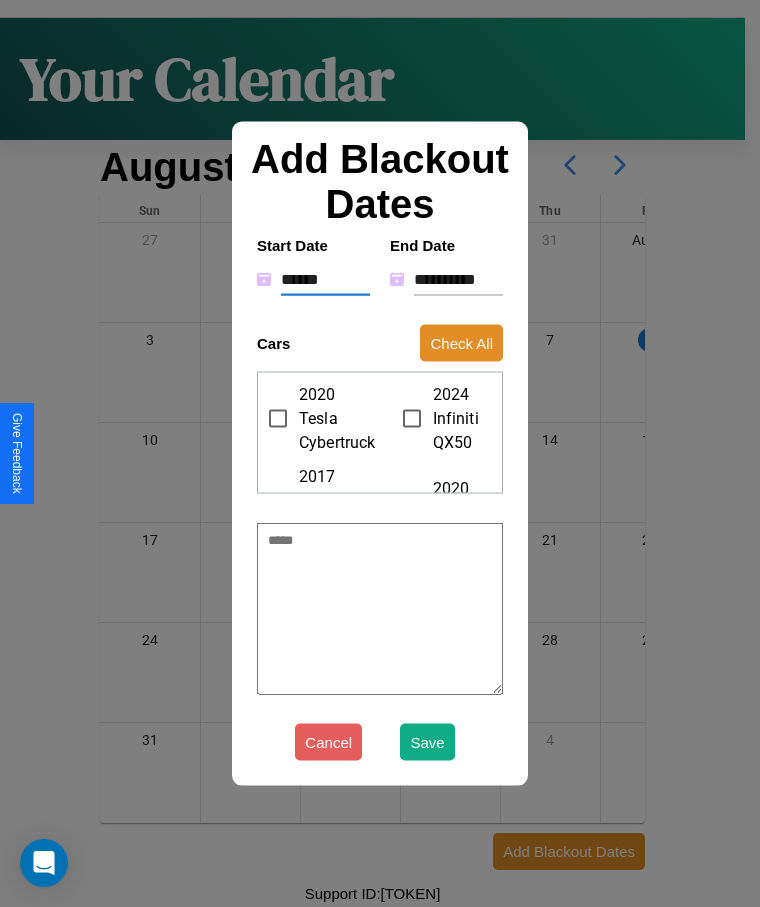 type on "*" 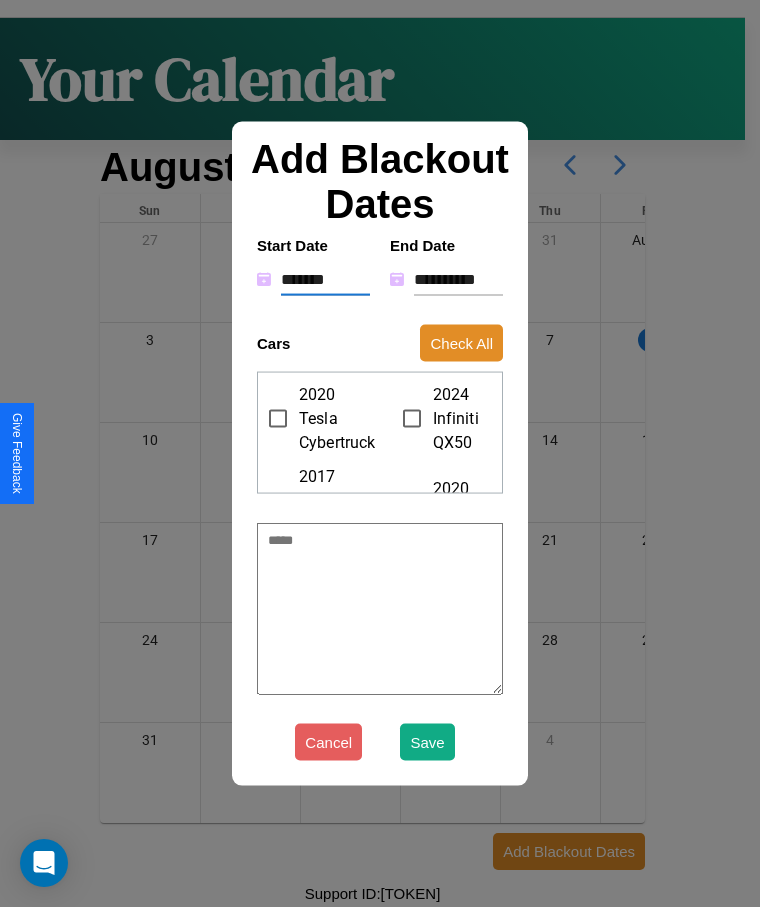 type on "*" 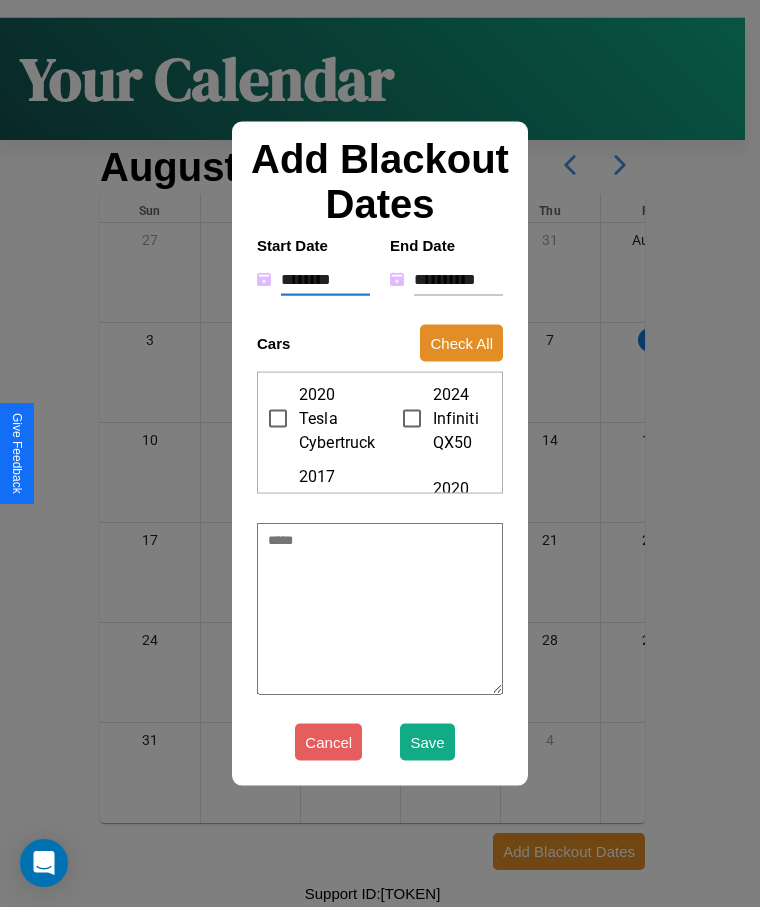 type on "*" 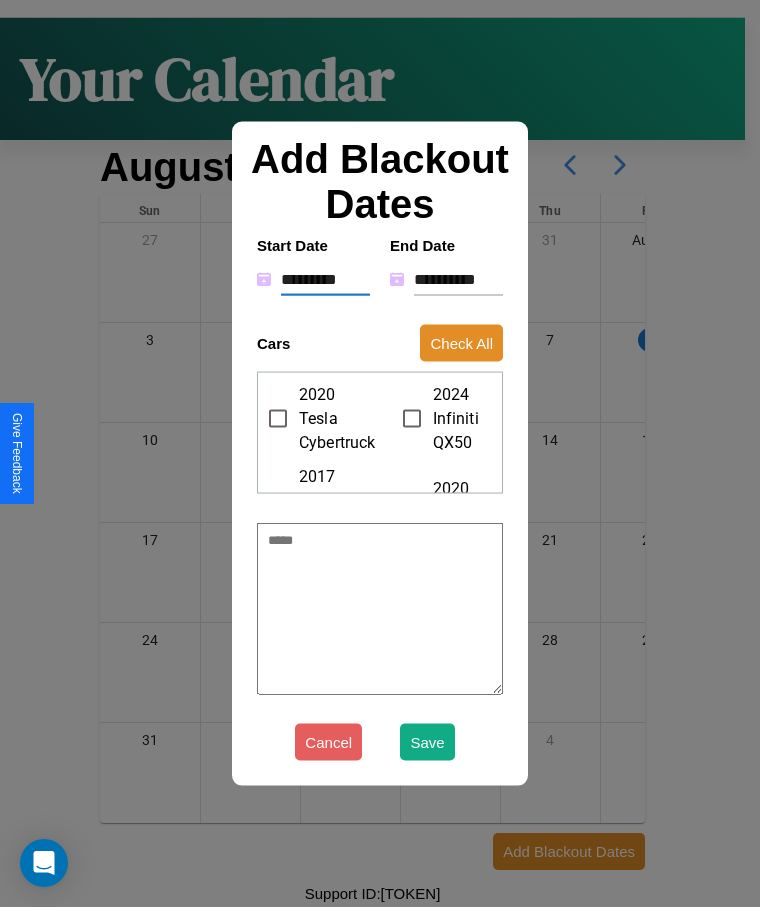 type on "*" 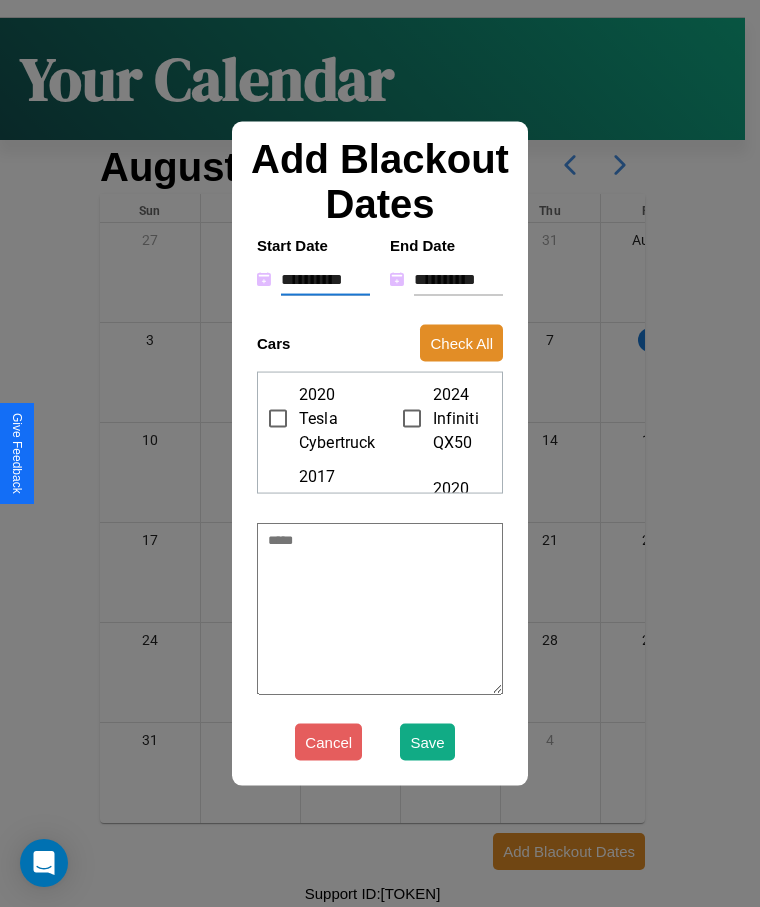 type on "*" 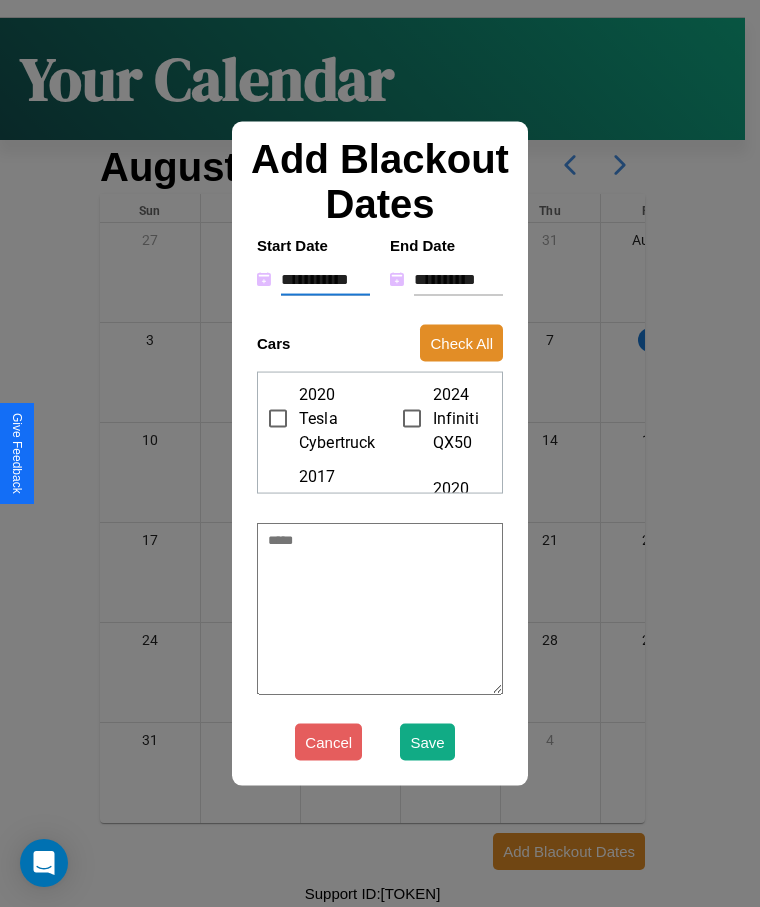 type on "*" 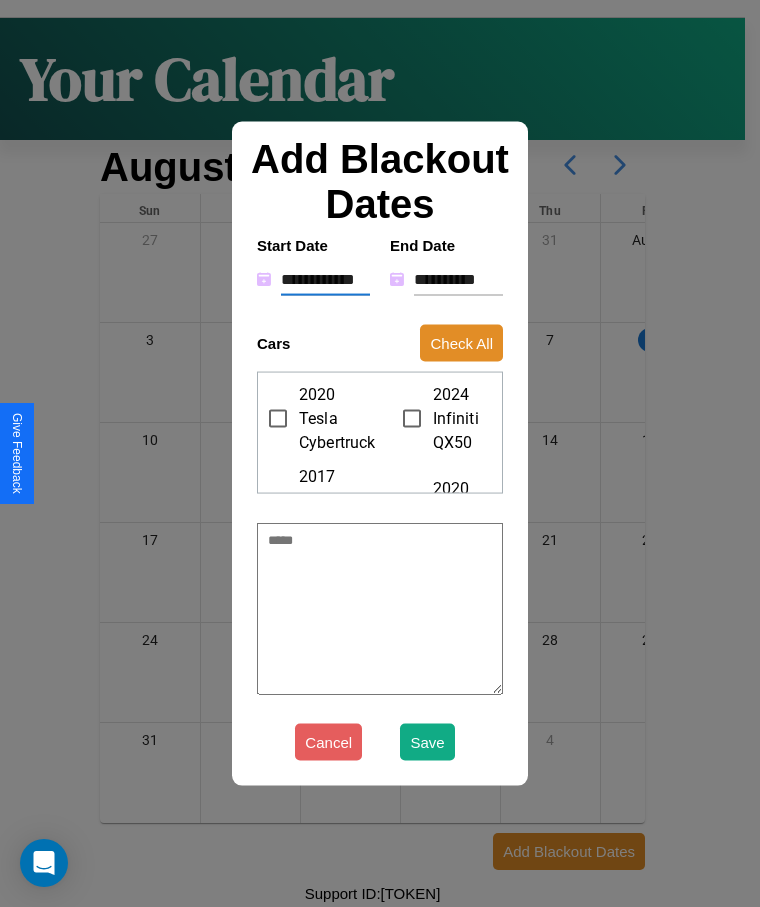 type on "*" 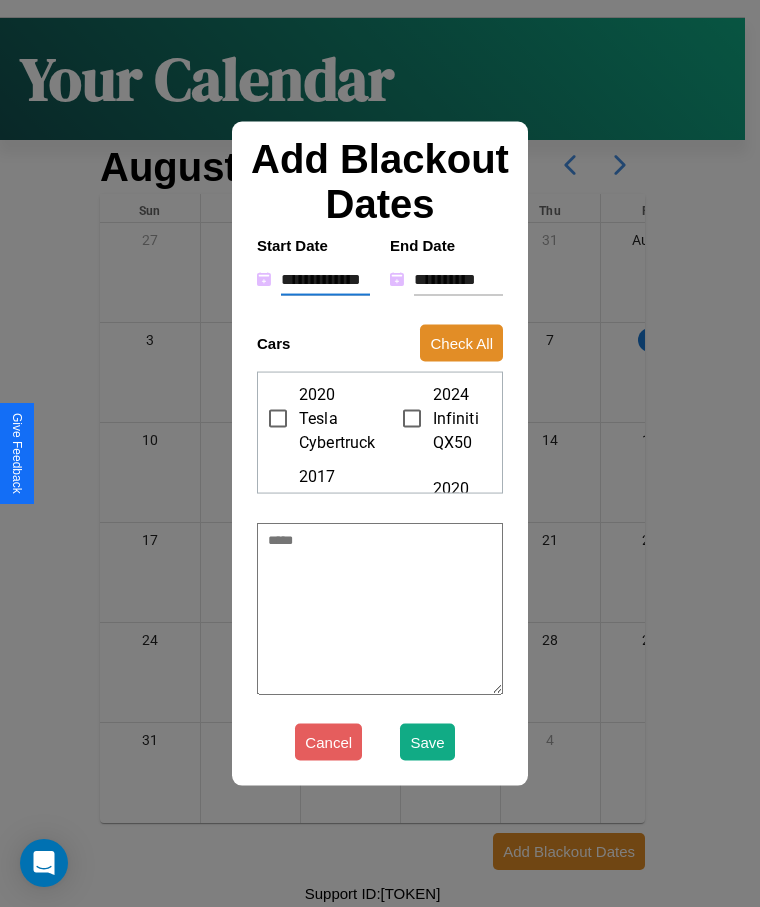 type on "*" 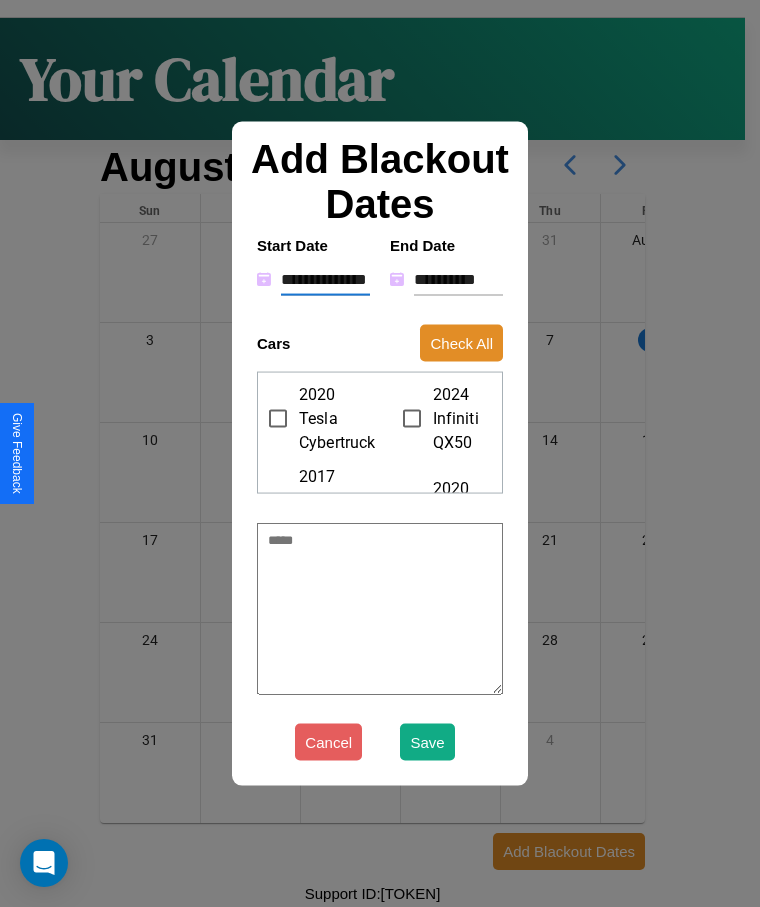 type on "*" 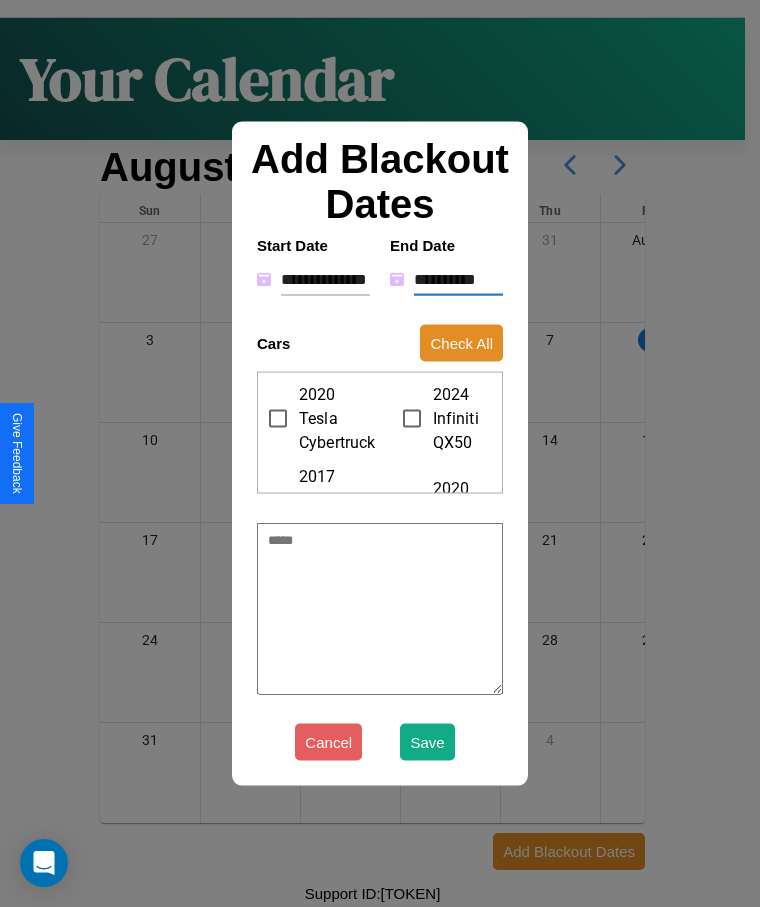 click on "**********" at bounding box center [458, 279] 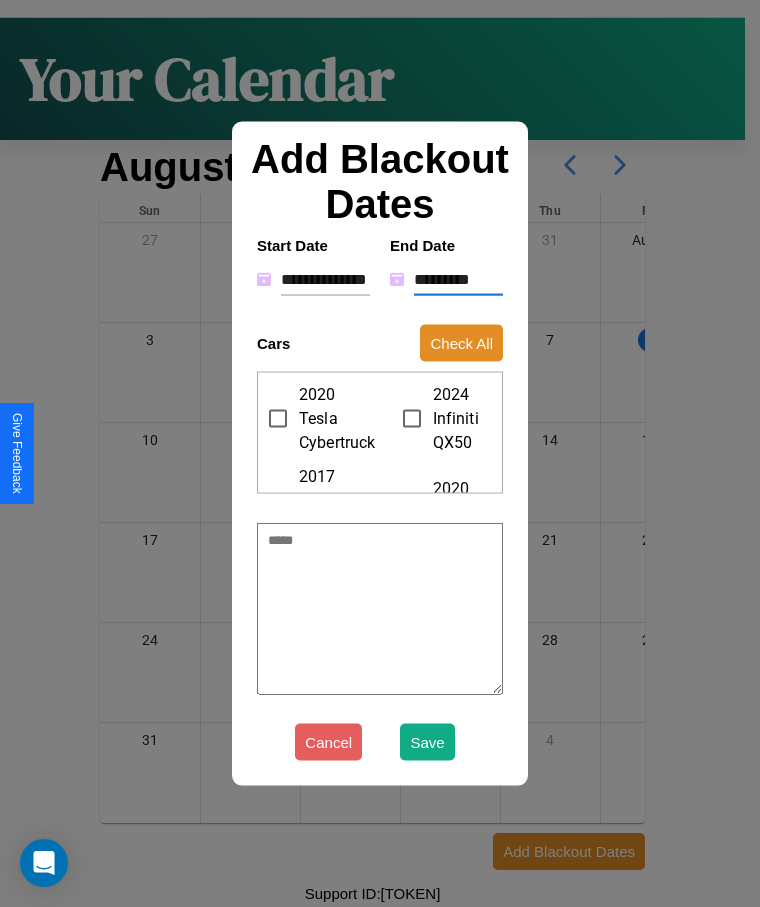 type on "*" 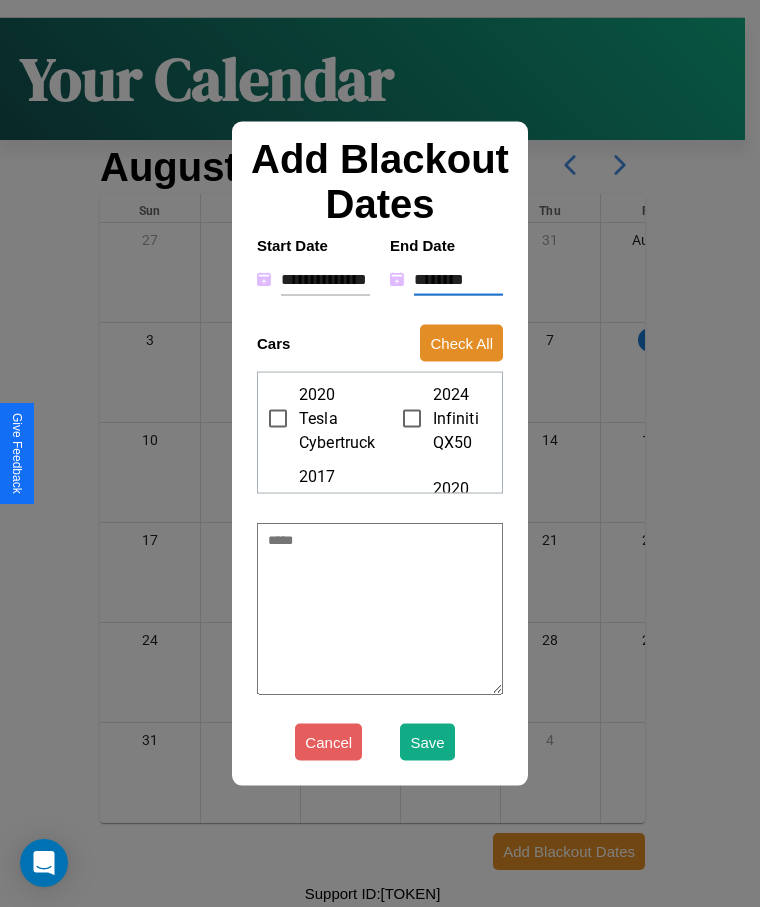 type on "*" 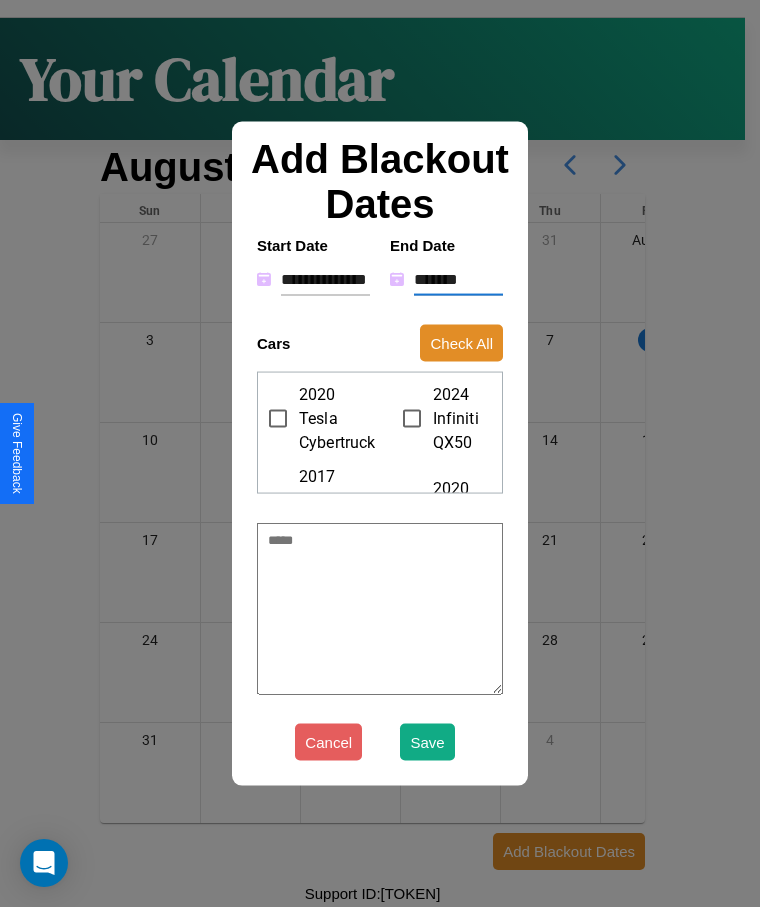 type on "*" 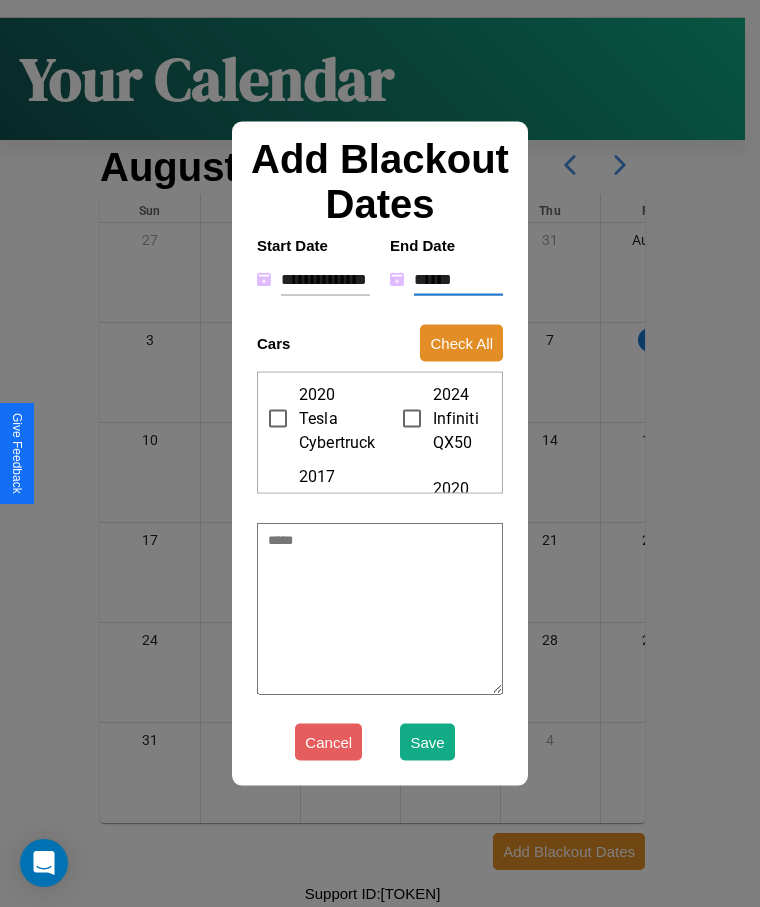 type on "*" 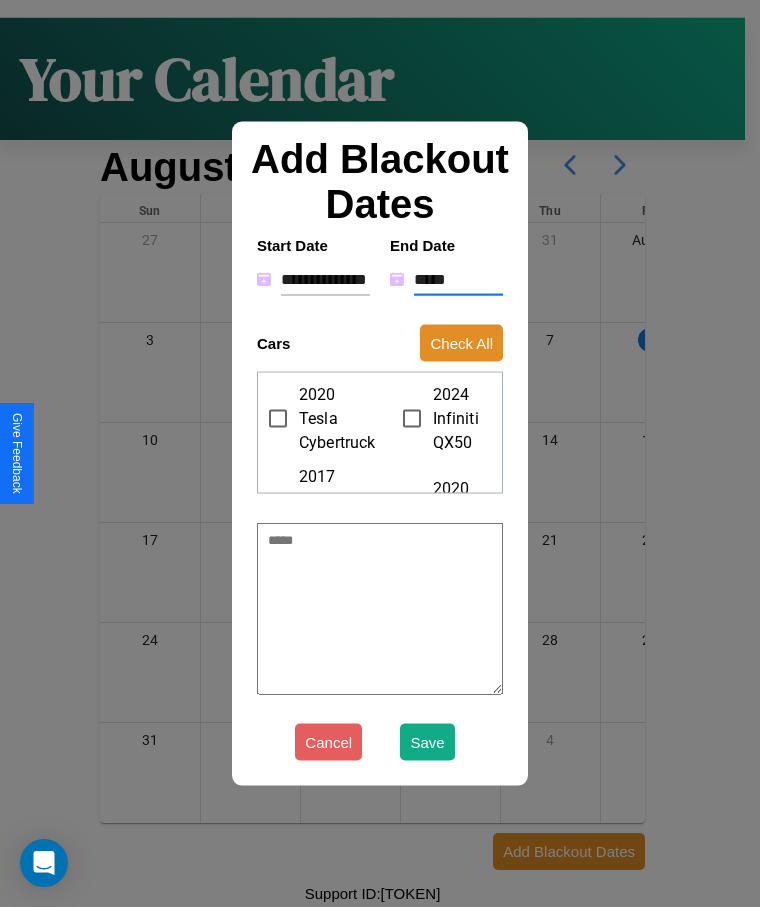 type on "*" 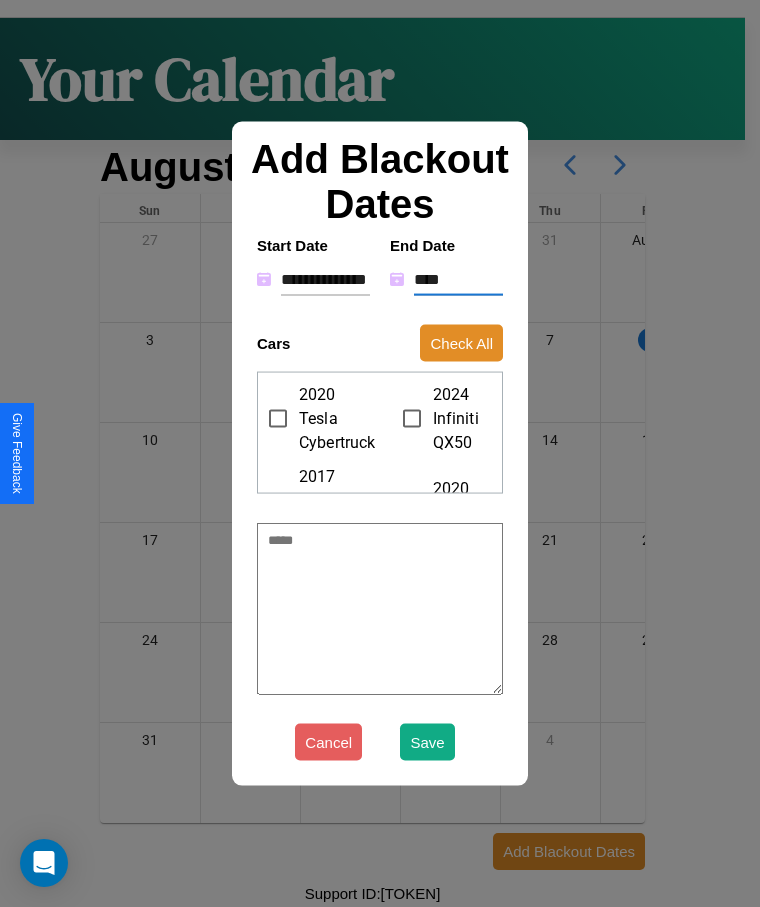 type on "*" 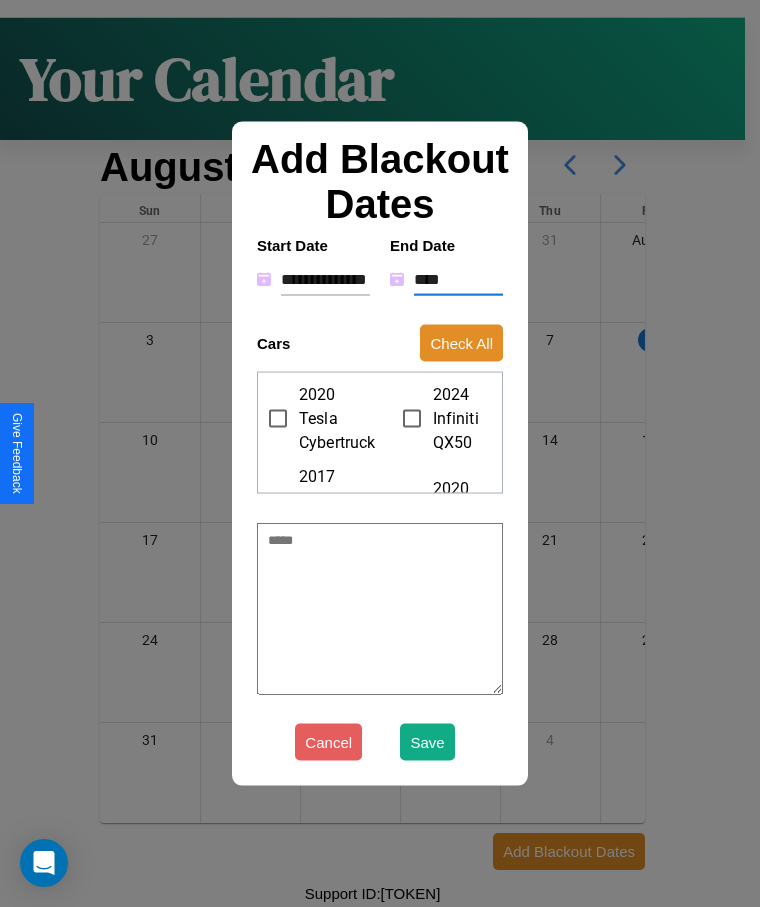 type on "*****" 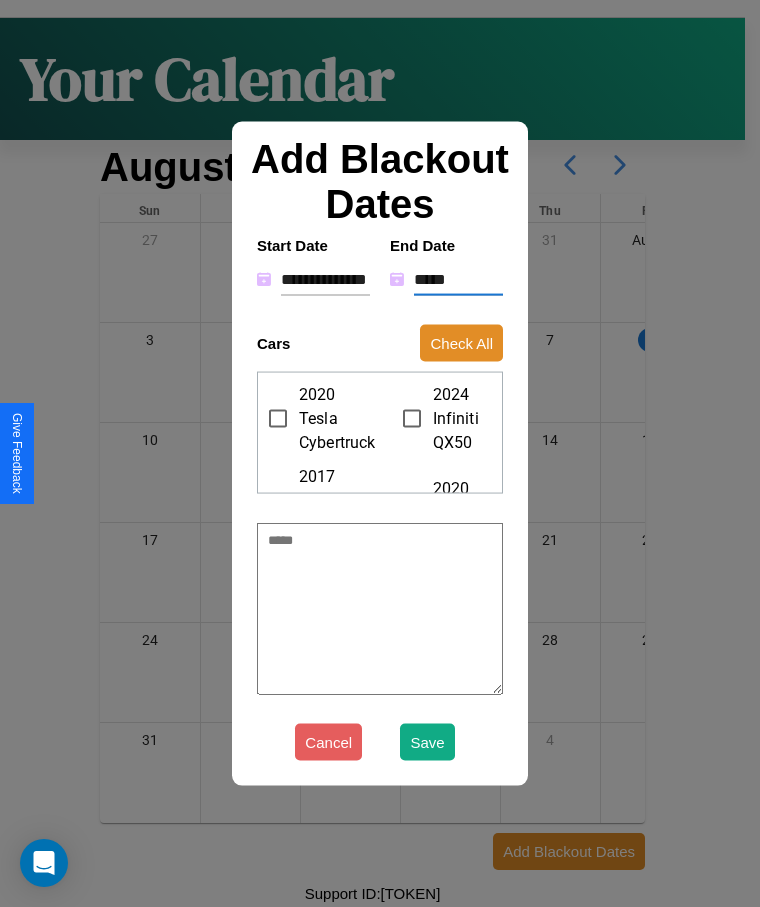 type on "*" 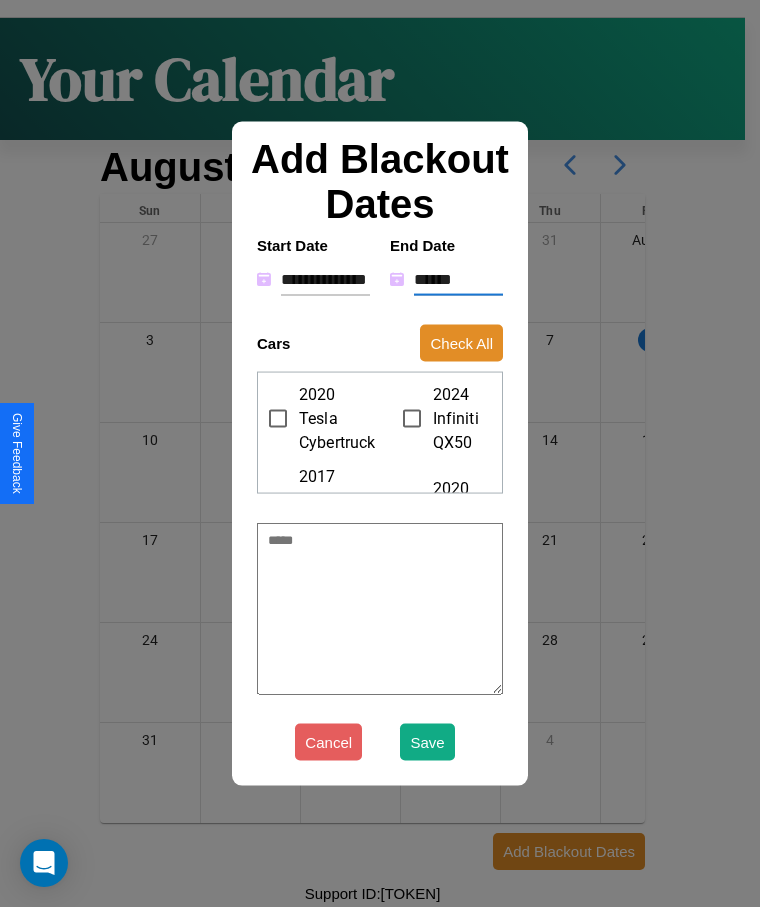 type on "*" 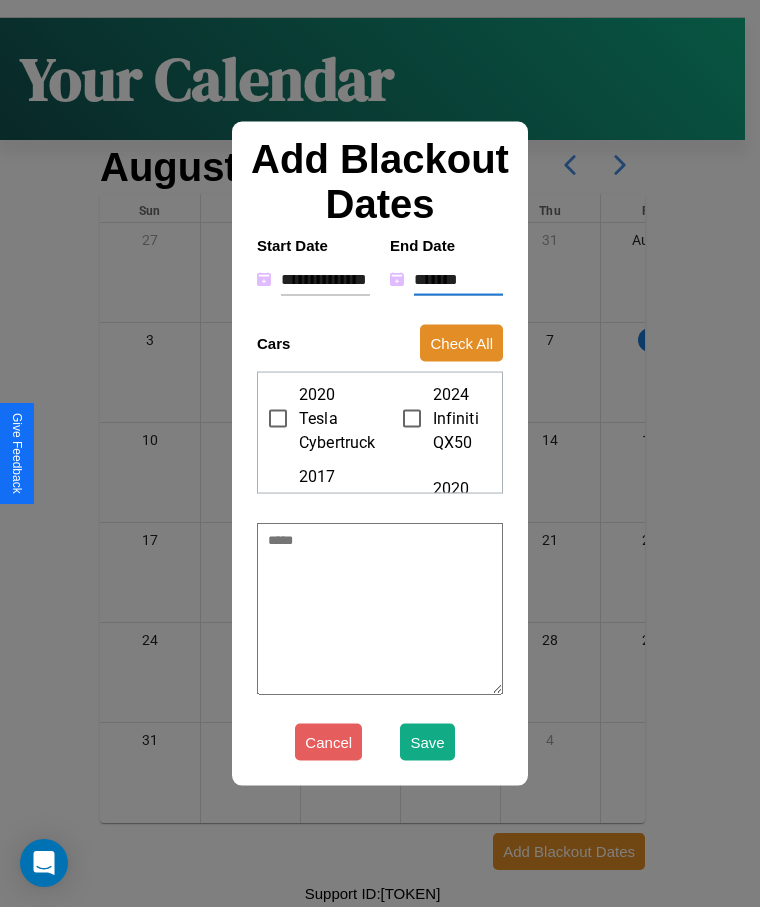 type on "*" 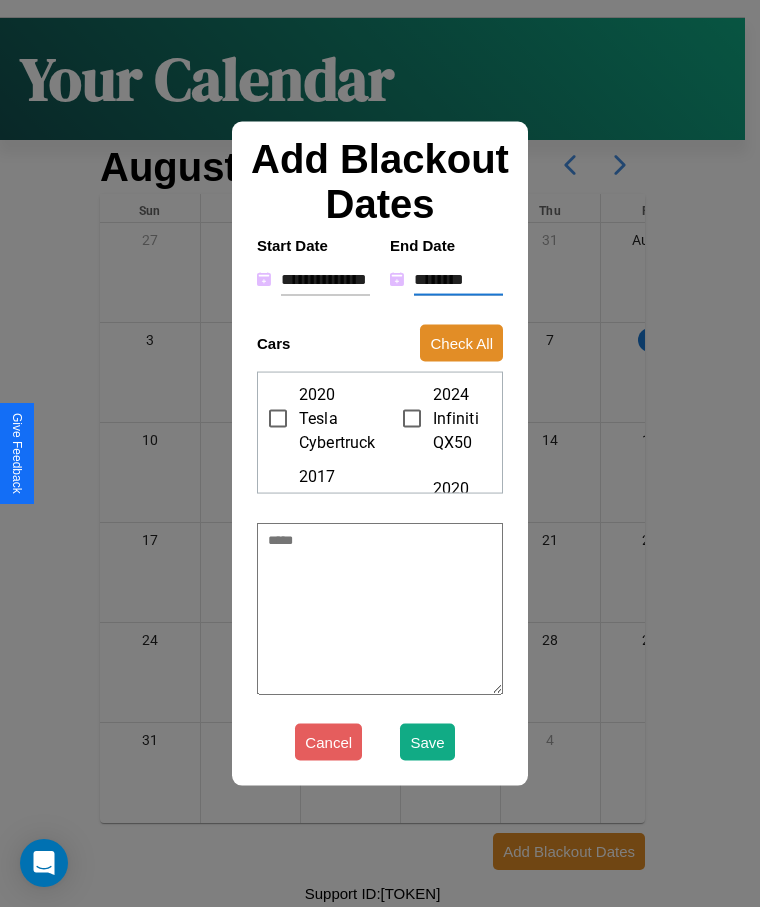 type on "*" 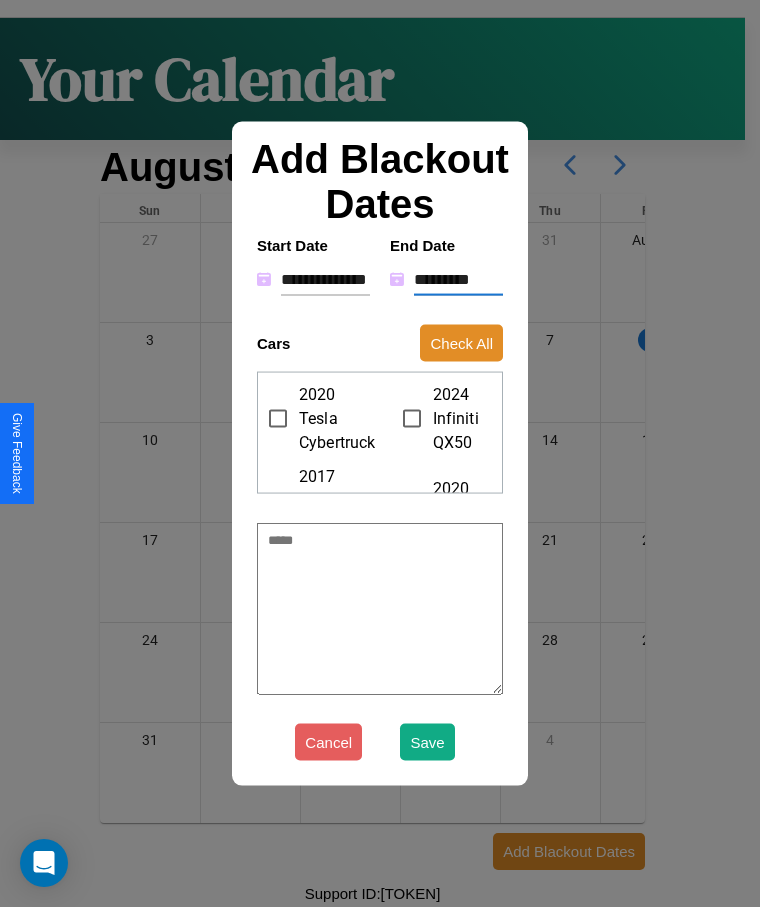 type on "*" 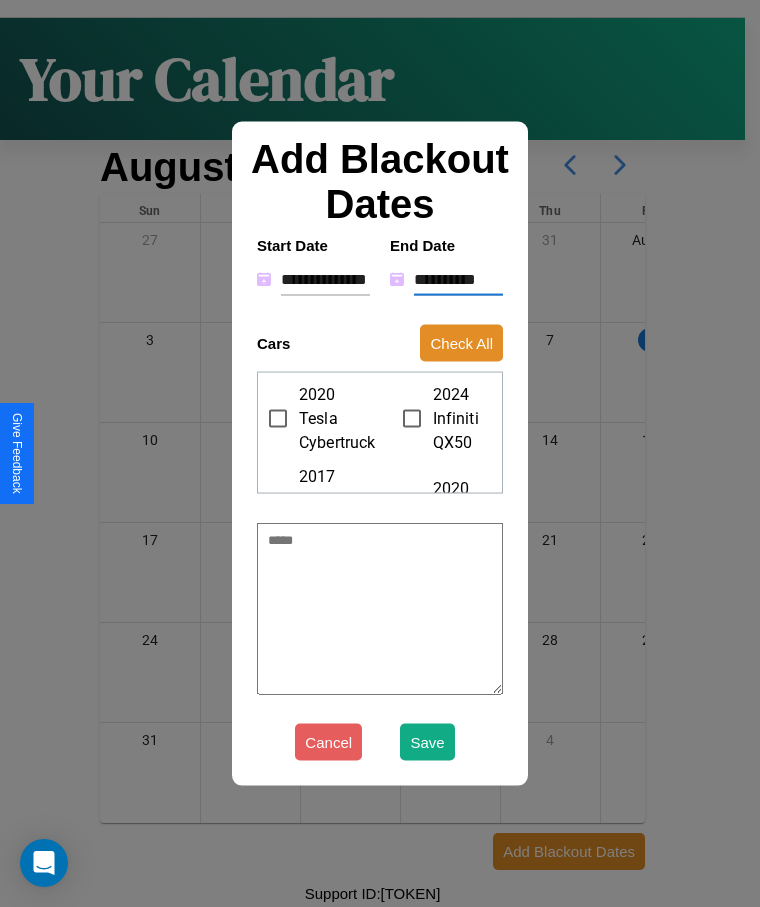 type on "*" 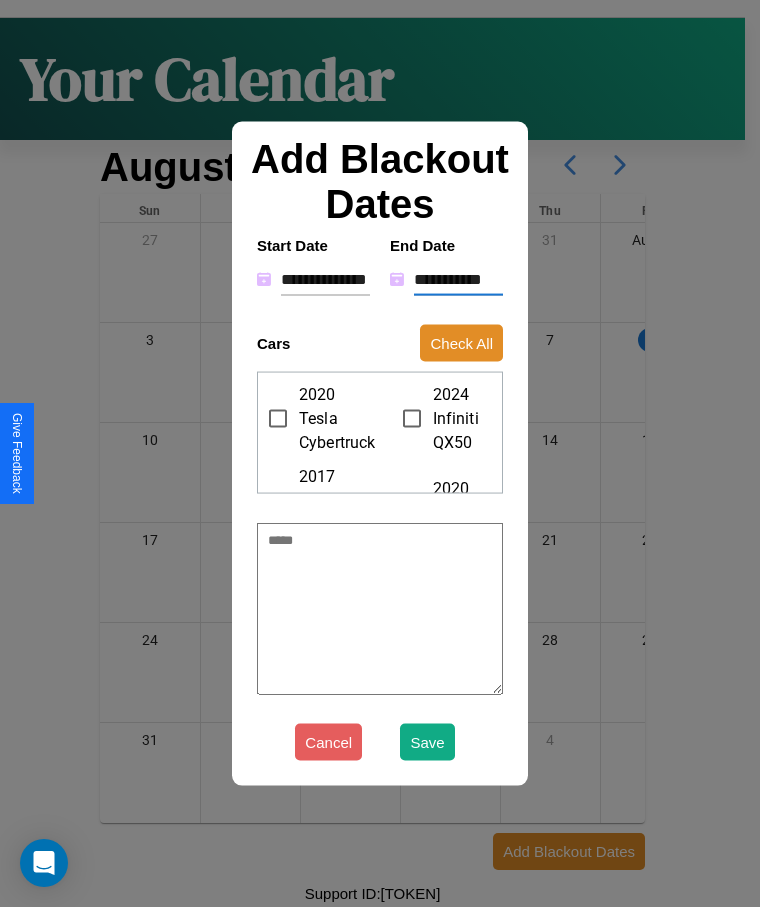 type on "*" 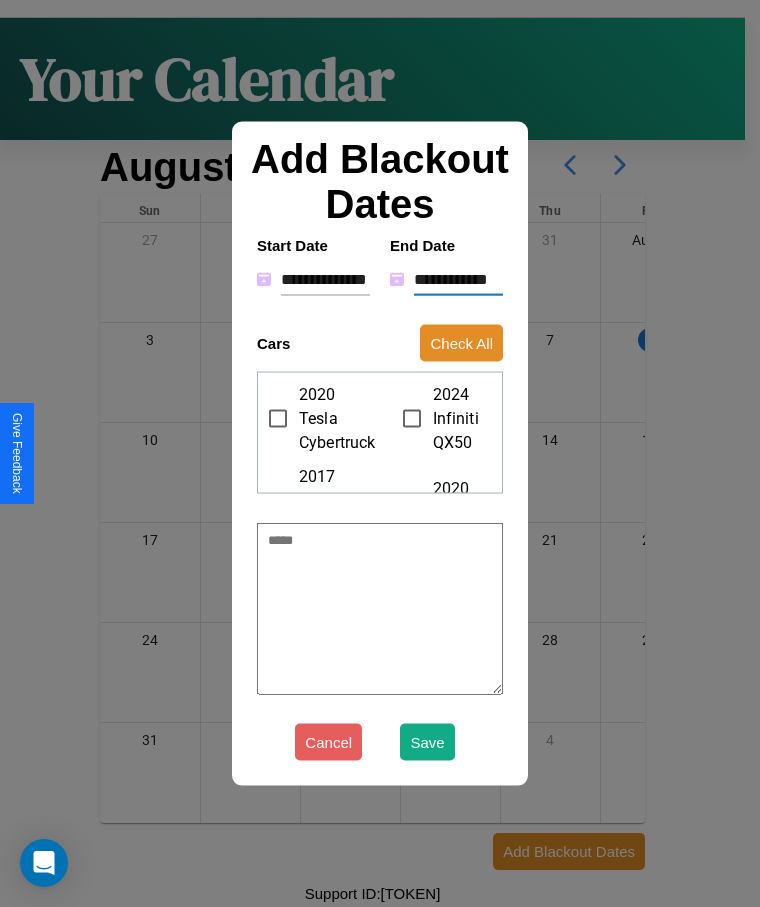 type on "*" 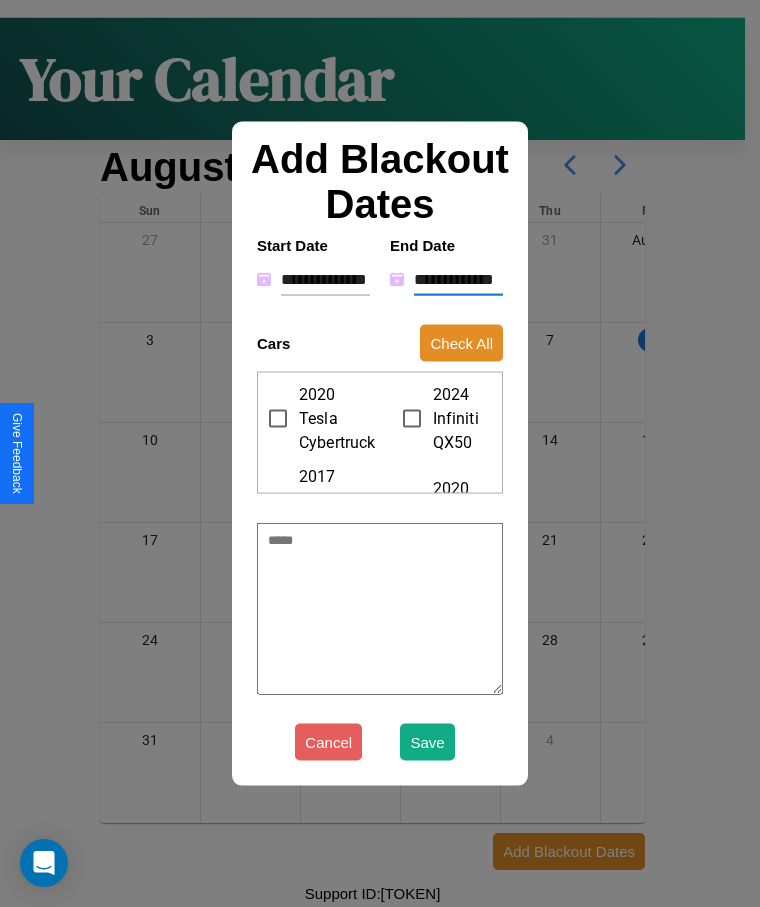 type on "*" 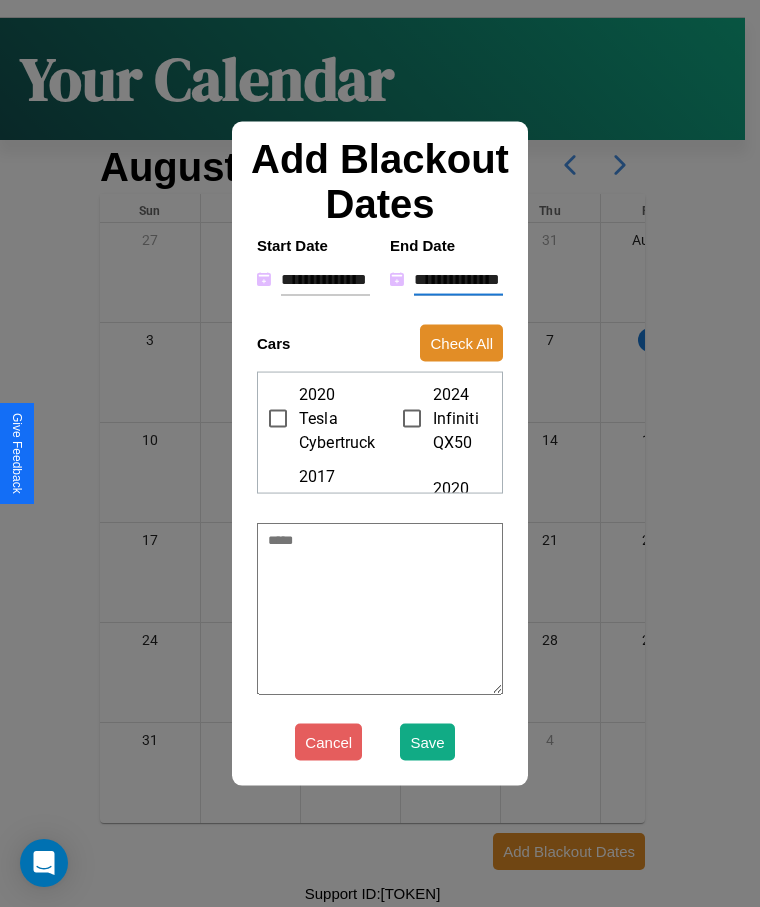 type on "*" 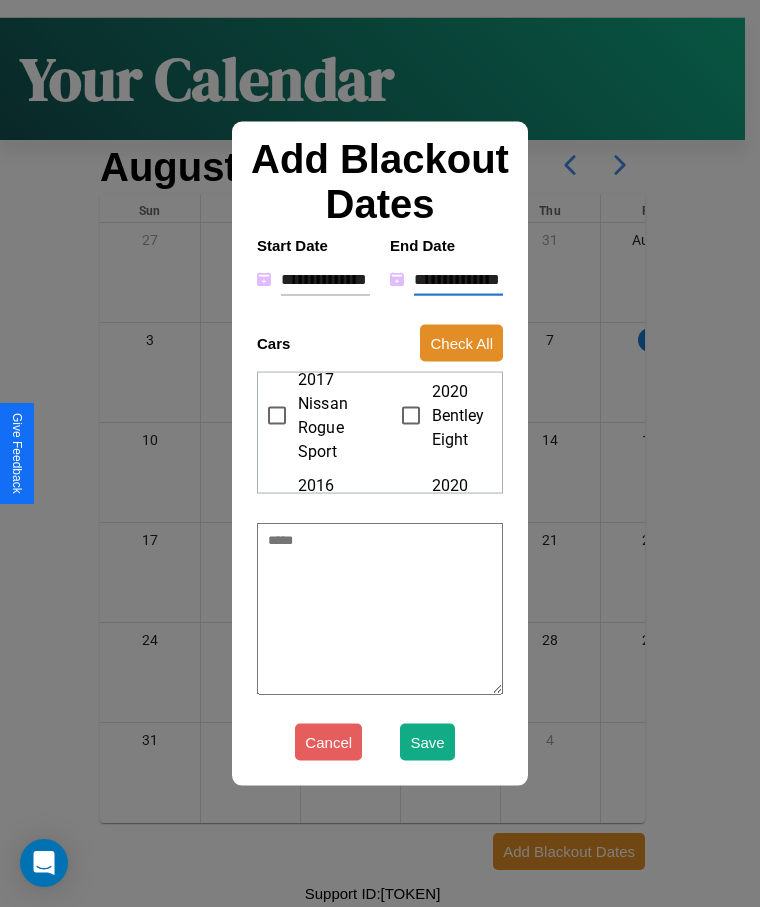 scroll, scrollTop: 182, scrollLeft: 1, axis: both 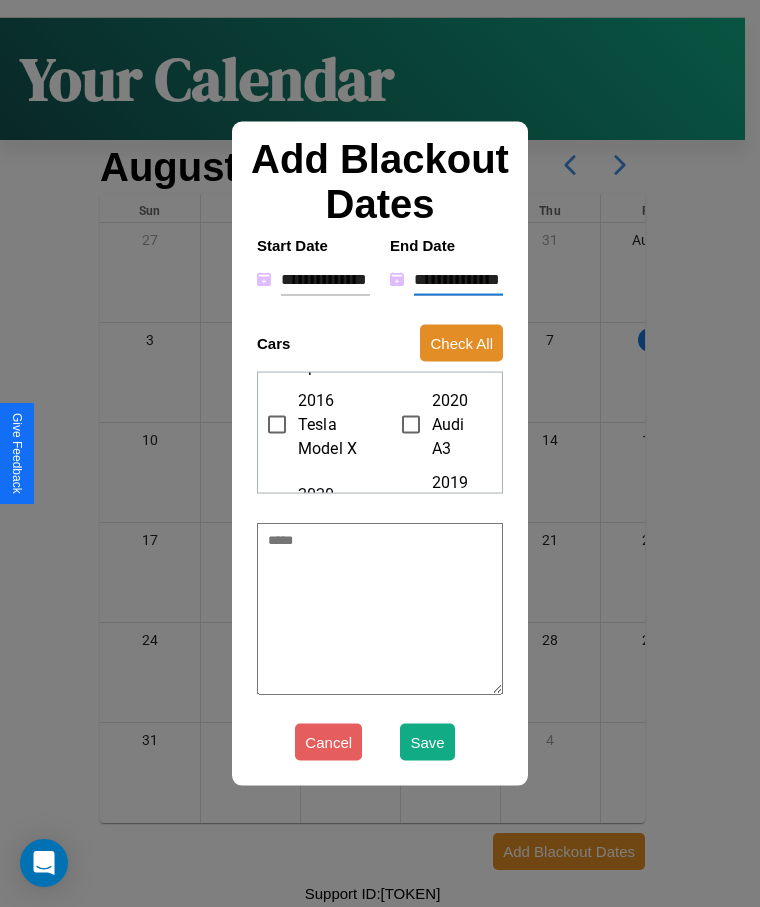 type on "**********" 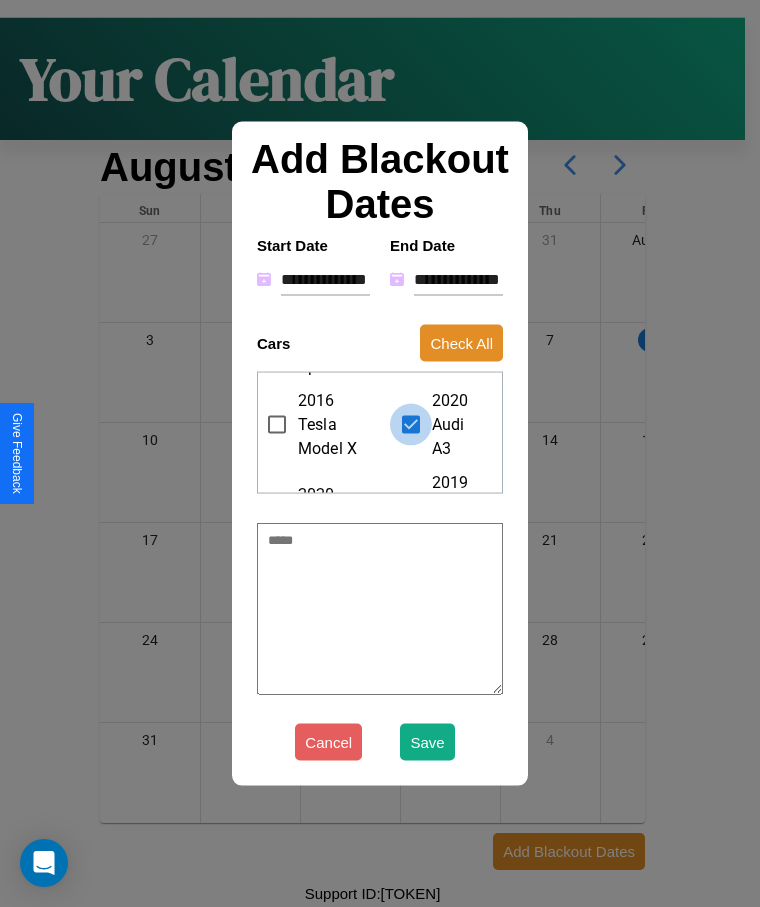 scroll, scrollTop: 182, scrollLeft: 0, axis: vertical 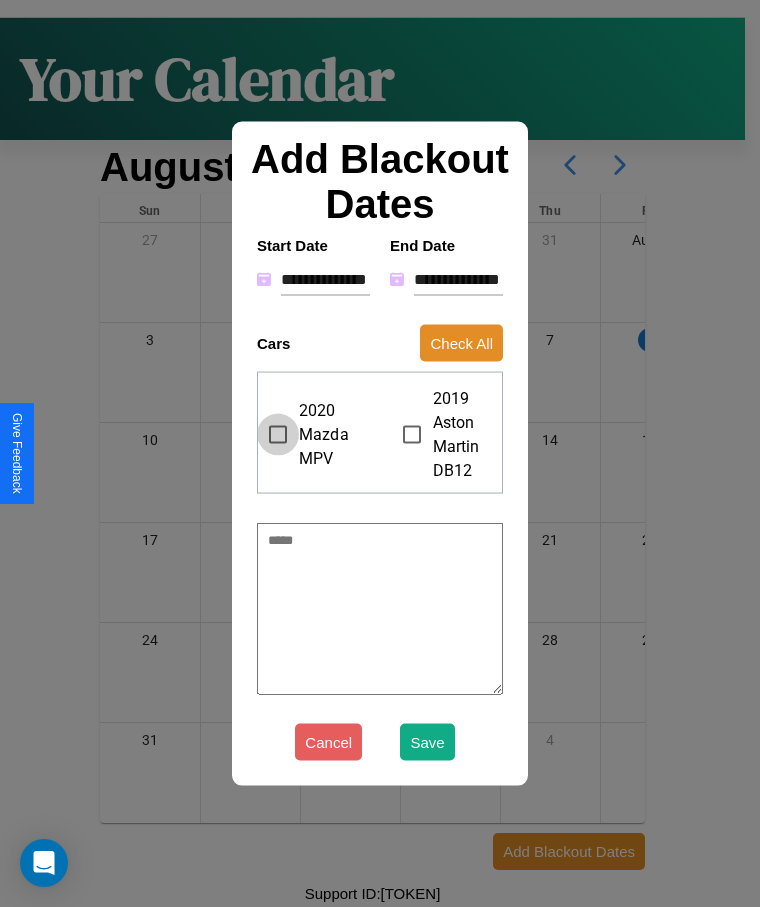 type on "*" 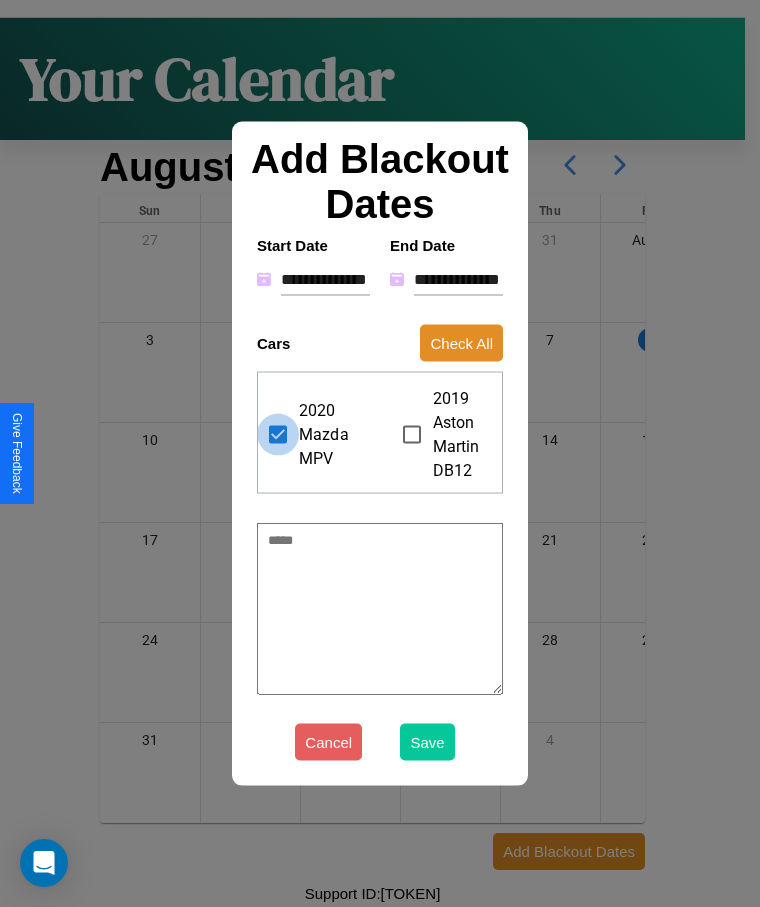 click on "Save" at bounding box center (427, 742) 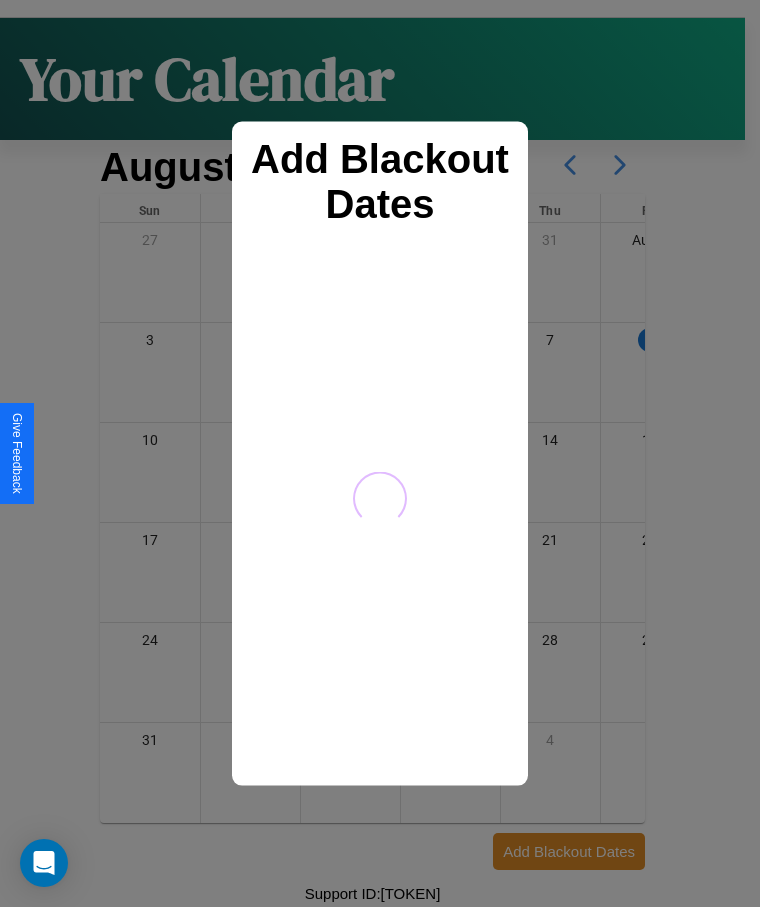 click at bounding box center (380, 453) 